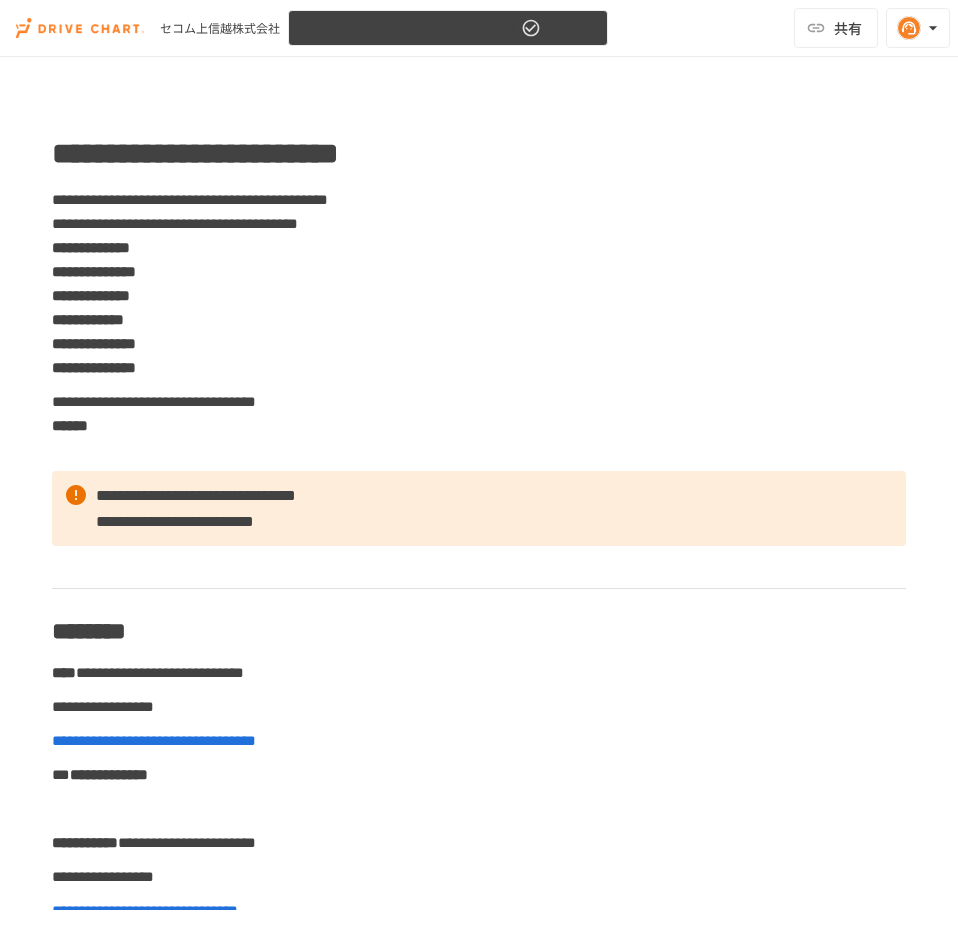 scroll, scrollTop: 0, scrollLeft: 0, axis: both 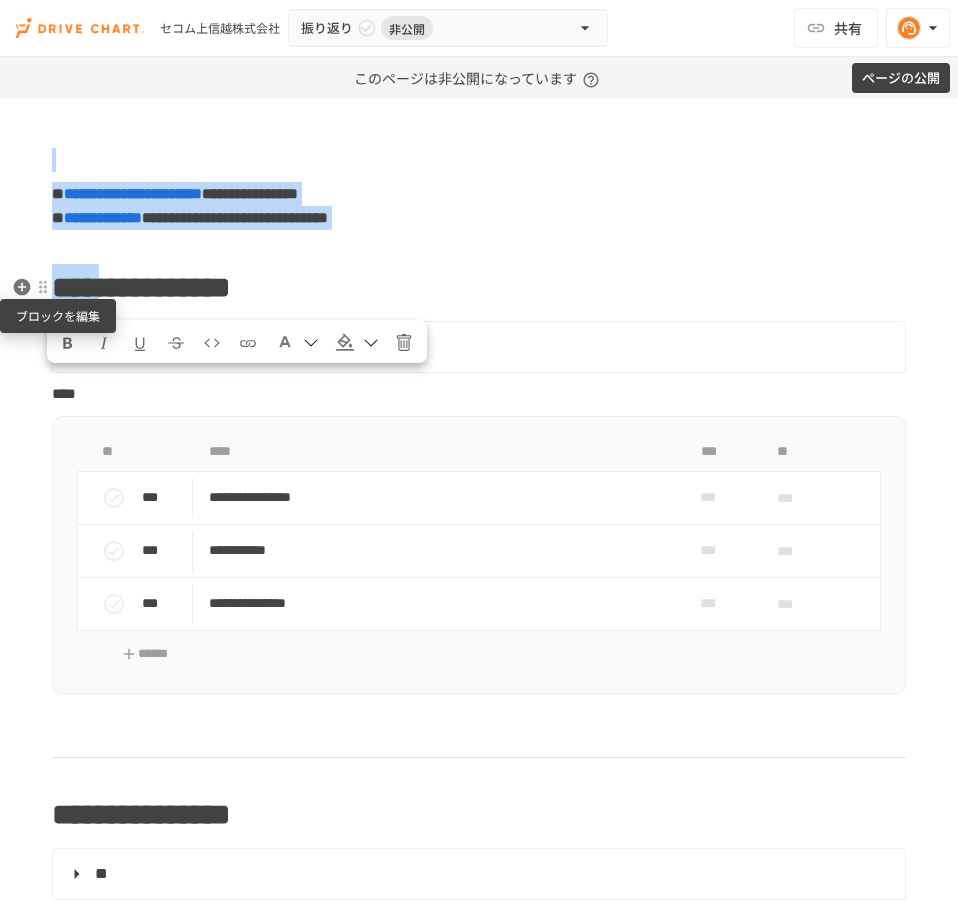 drag, startPoint x: 119, startPoint y: 287, endPoint x: 35, endPoint y: 290, distance: 84.05355 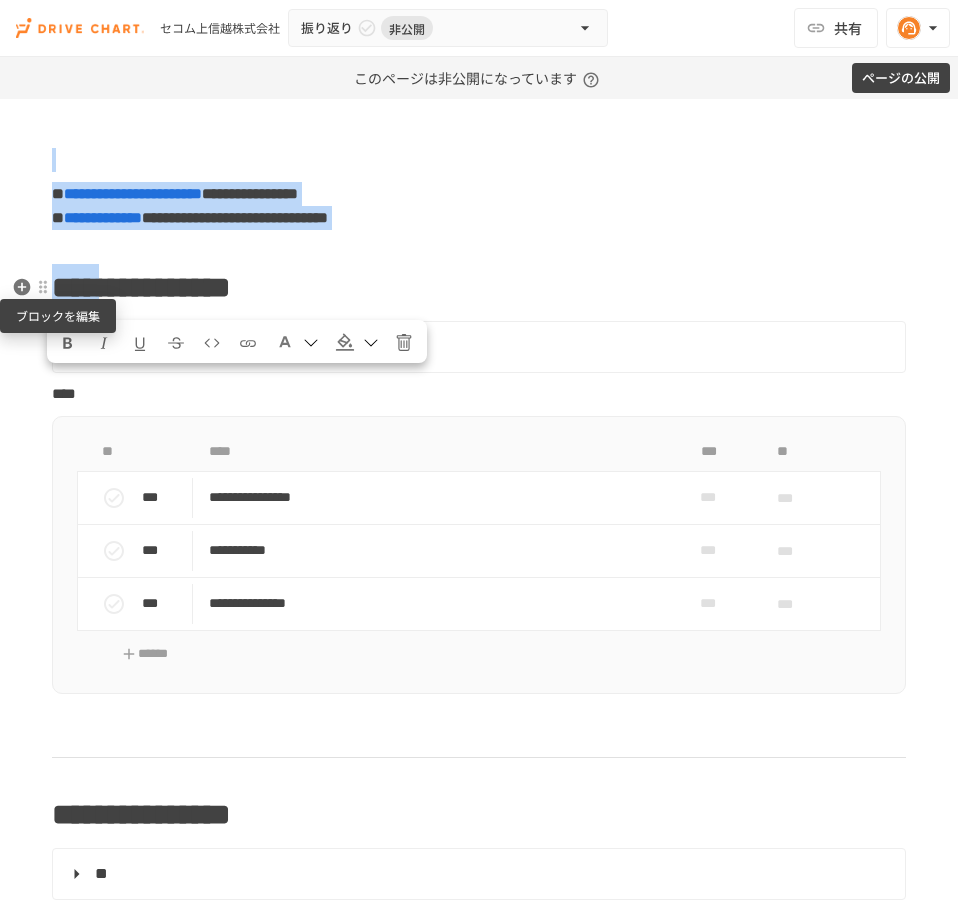 click on "**********" at bounding box center (479, 694) 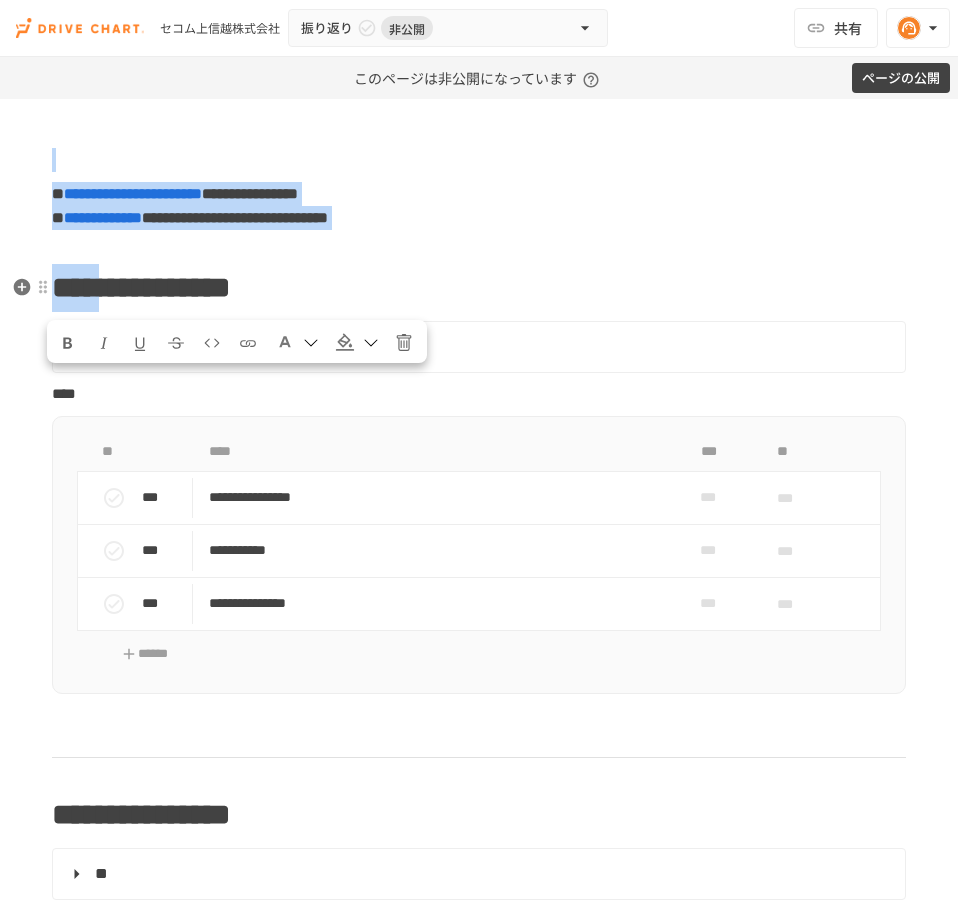 click on "**********" at bounding box center (141, 287) 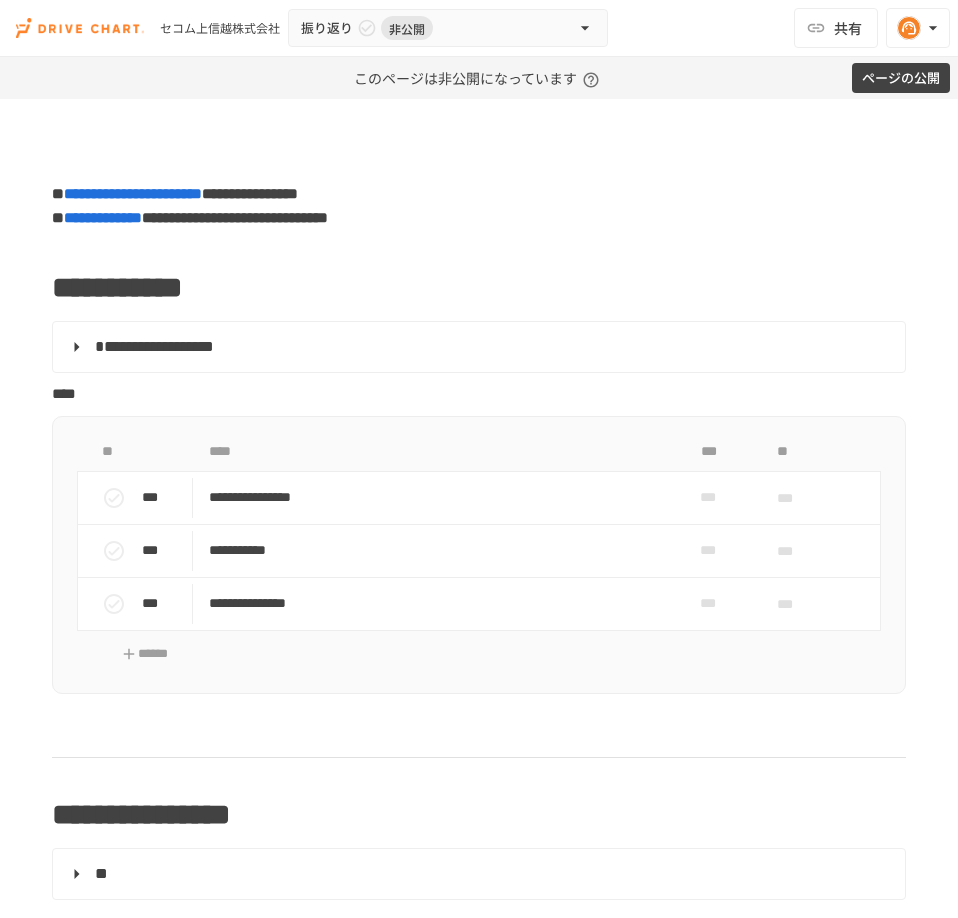 type 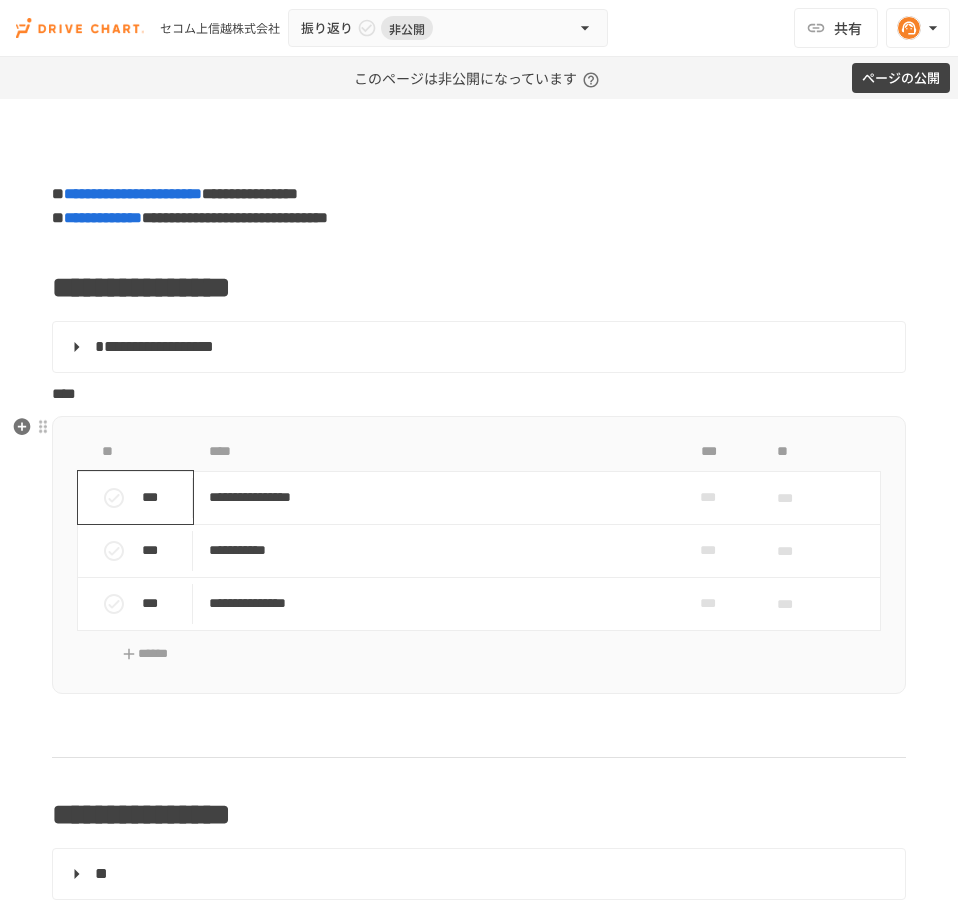 click on "***" at bounding box center [143, 498] 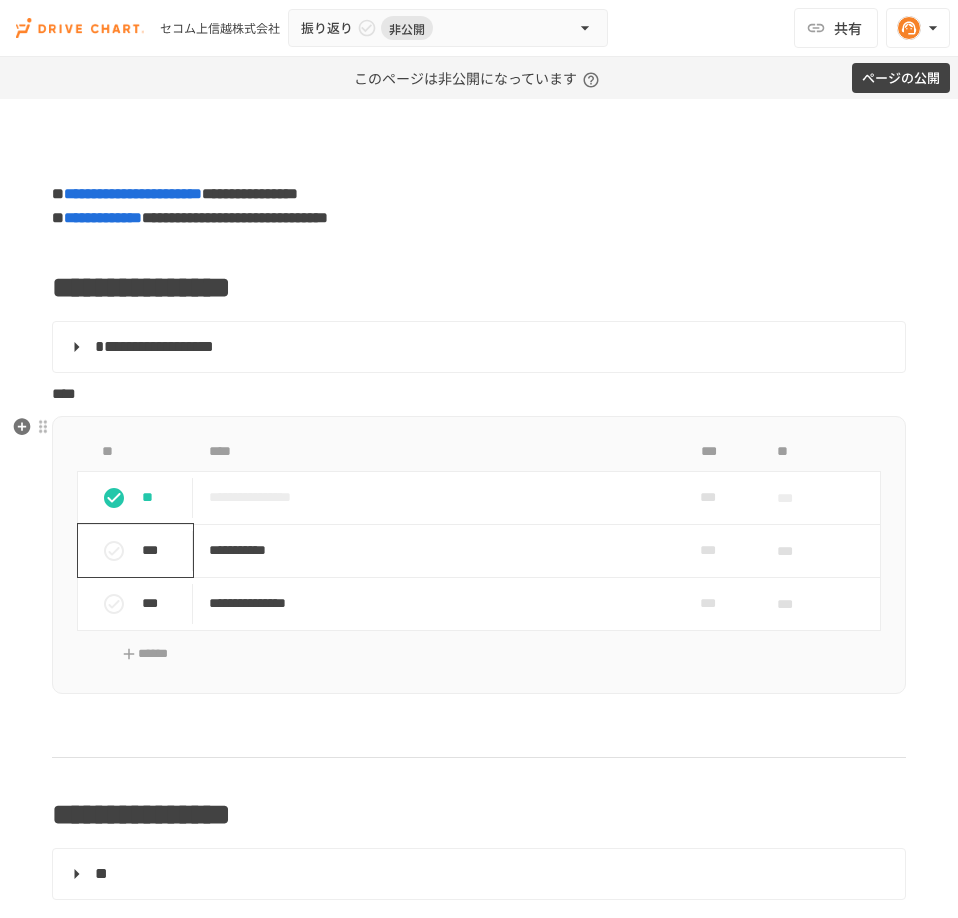 click on "***" at bounding box center [163, 550] 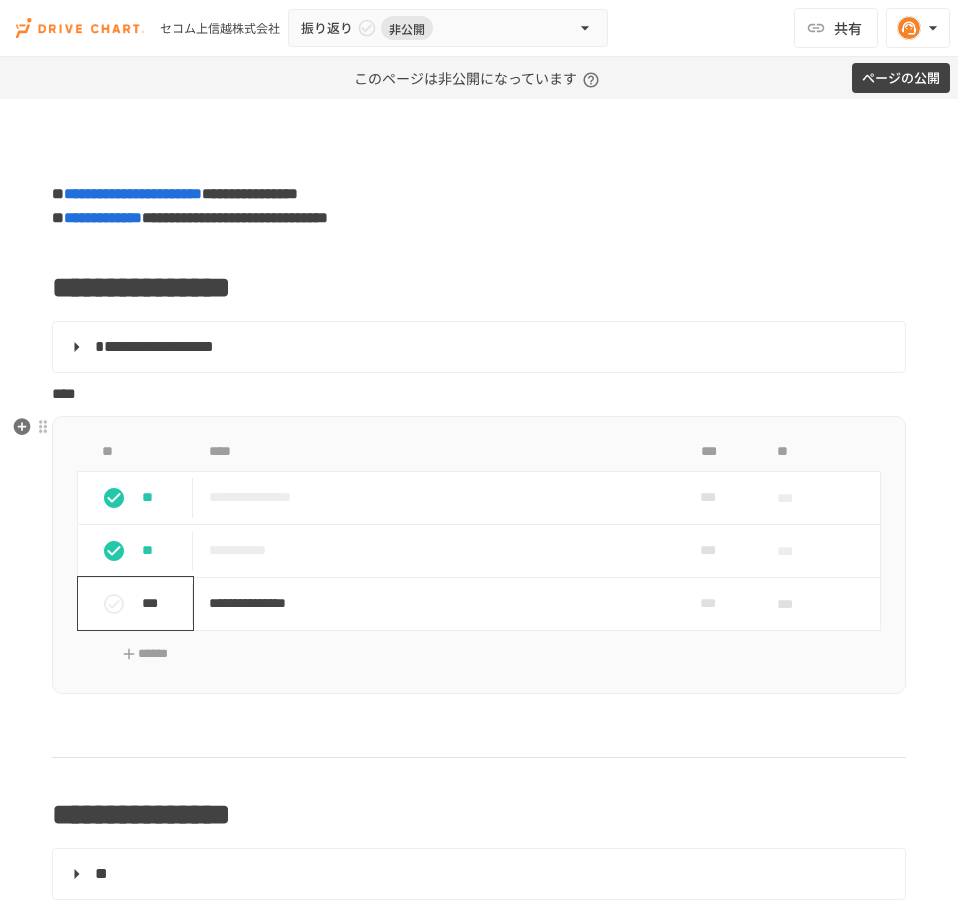 click on "***" at bounding box center [163, 603] 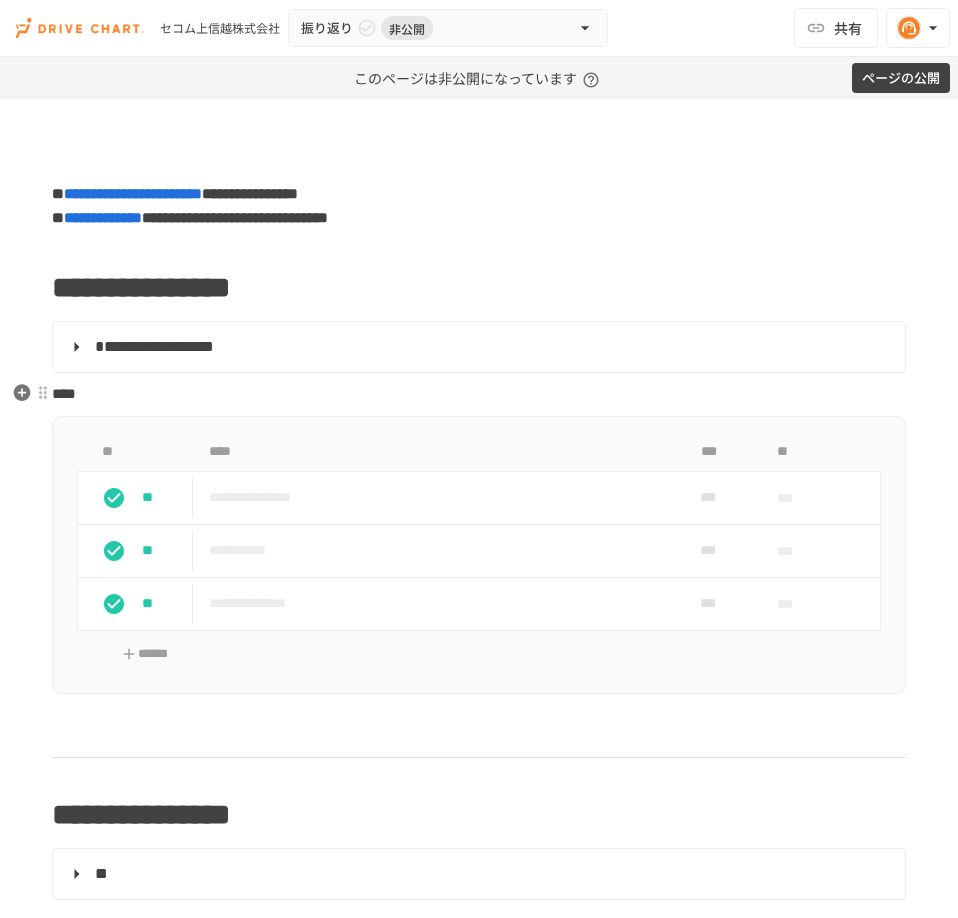 click on "****" at bounding box center (479, 394) 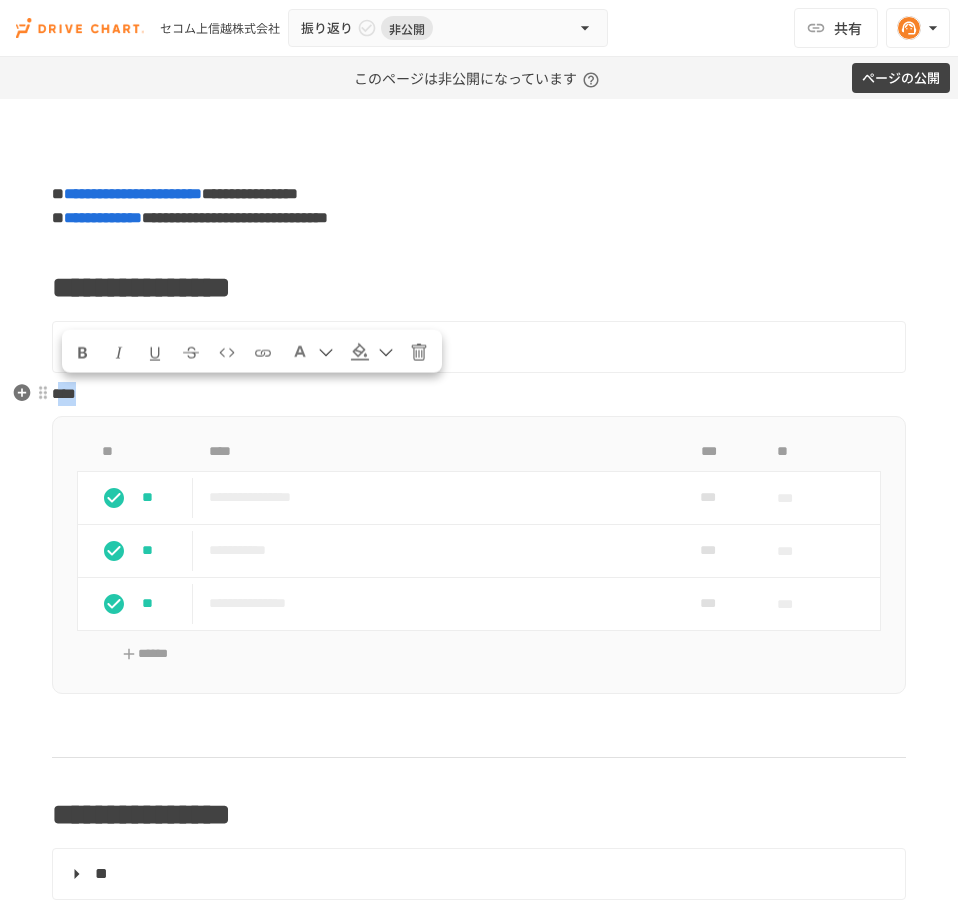 drag, startPoint x: 202, startPoint y: 386, endPoint x: 62, endPoint y: 396, distance: 140.35669 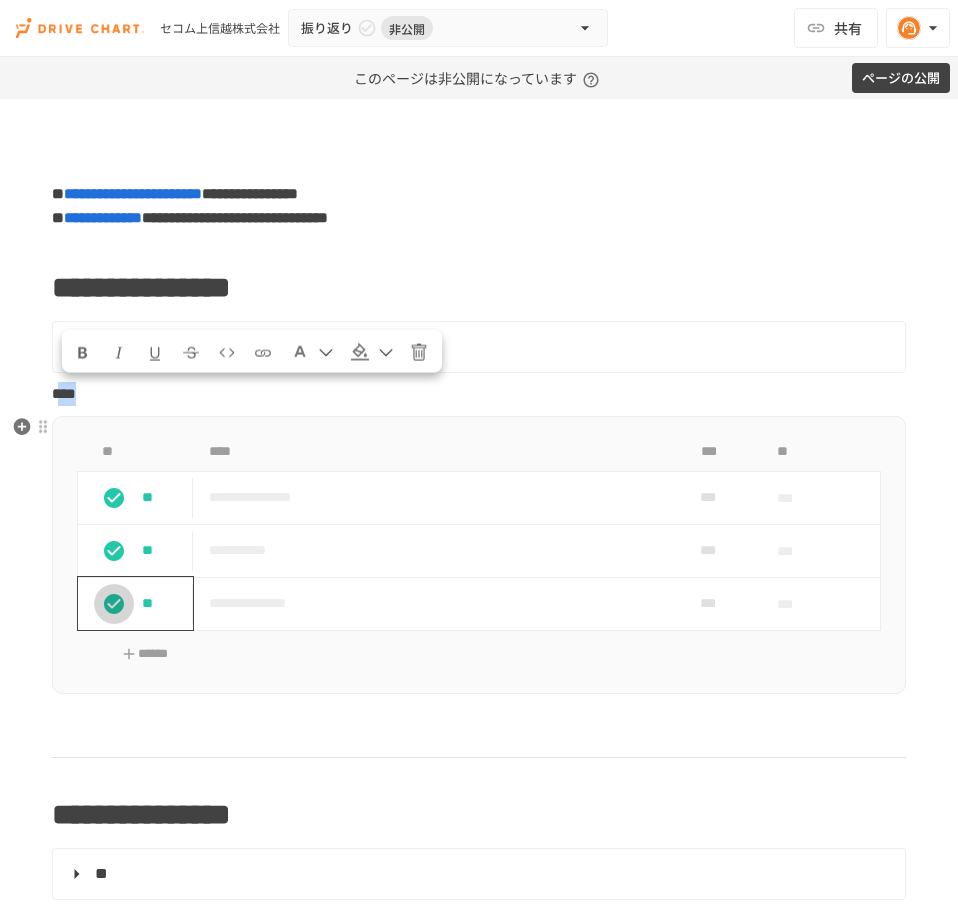 click at bounding box center (114, 604) 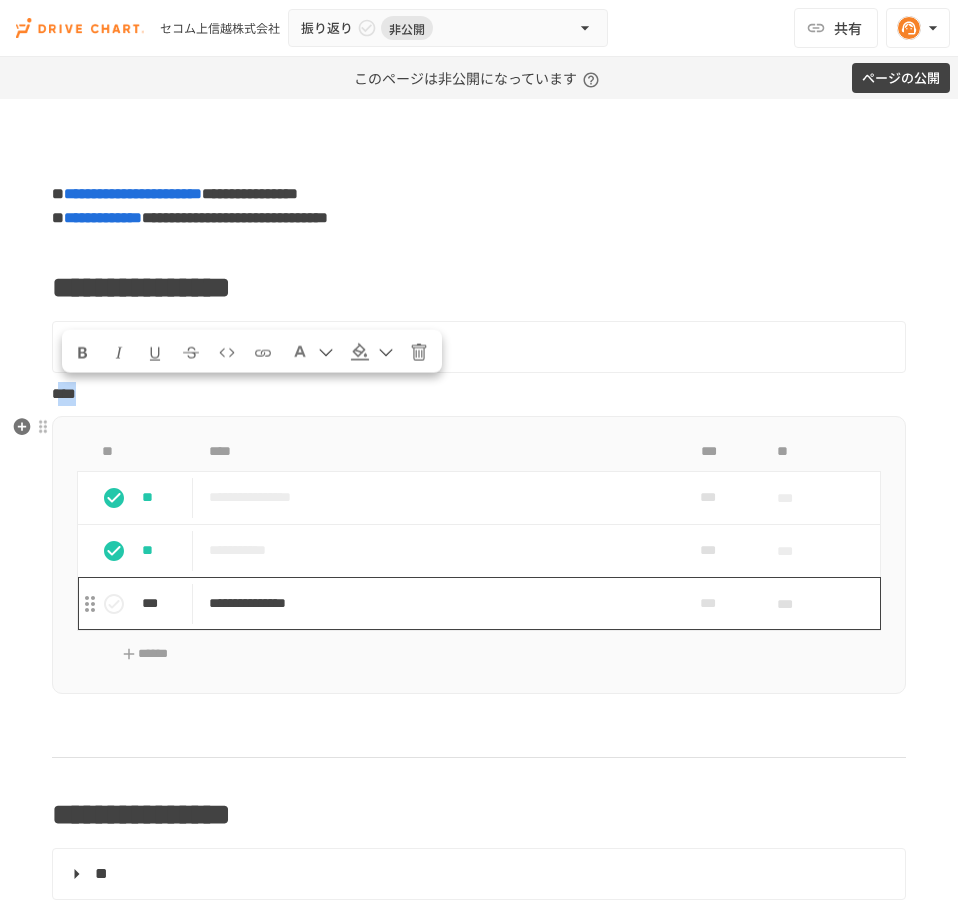 click on "**********" at bounding box center (429, 603) 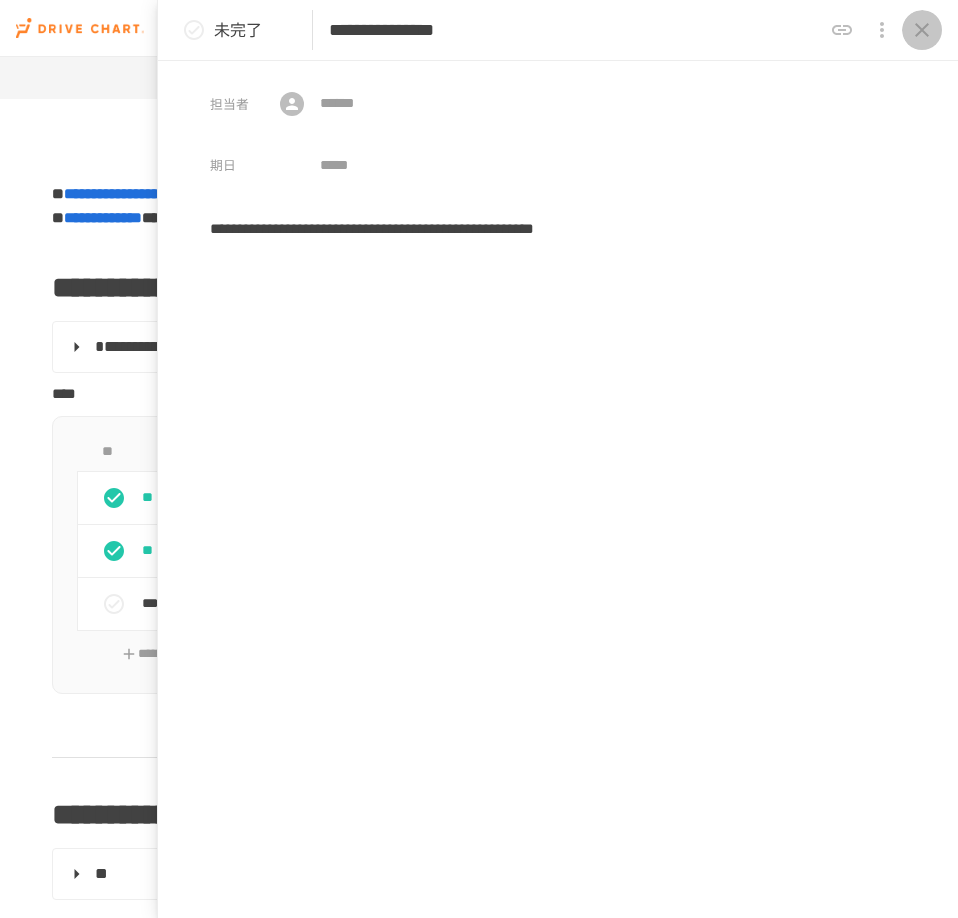 click 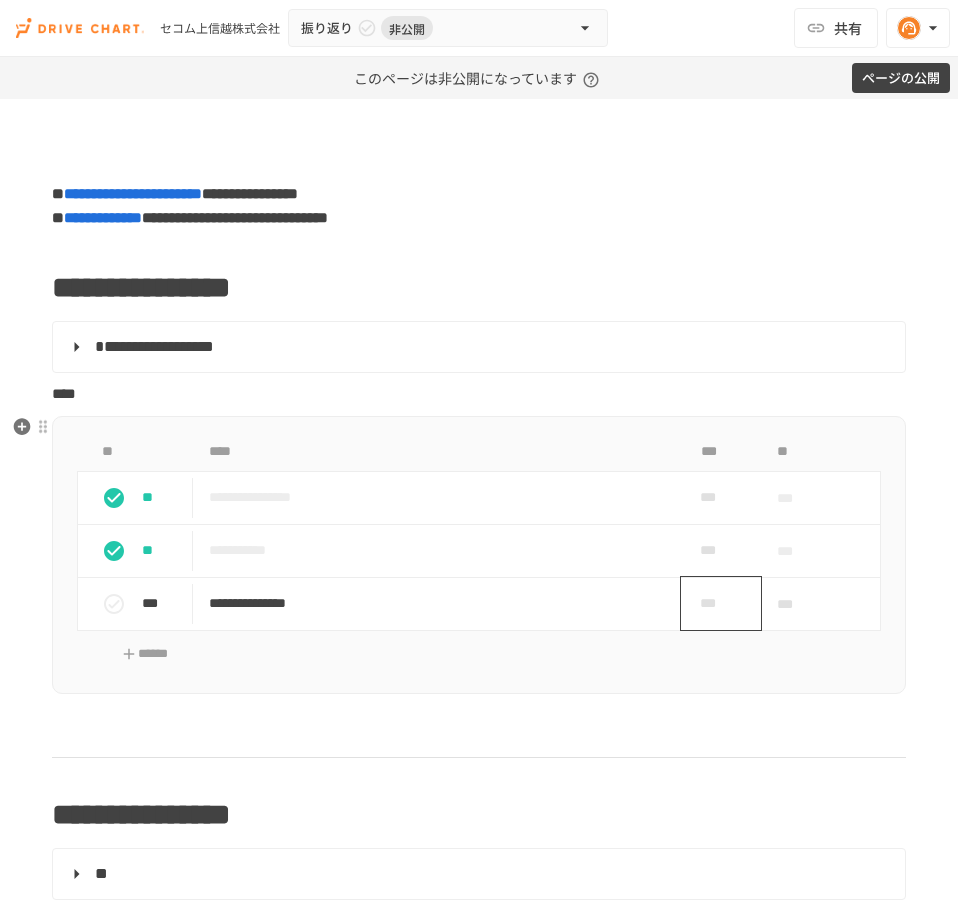 click on "***" at bounding box center [713, 603] 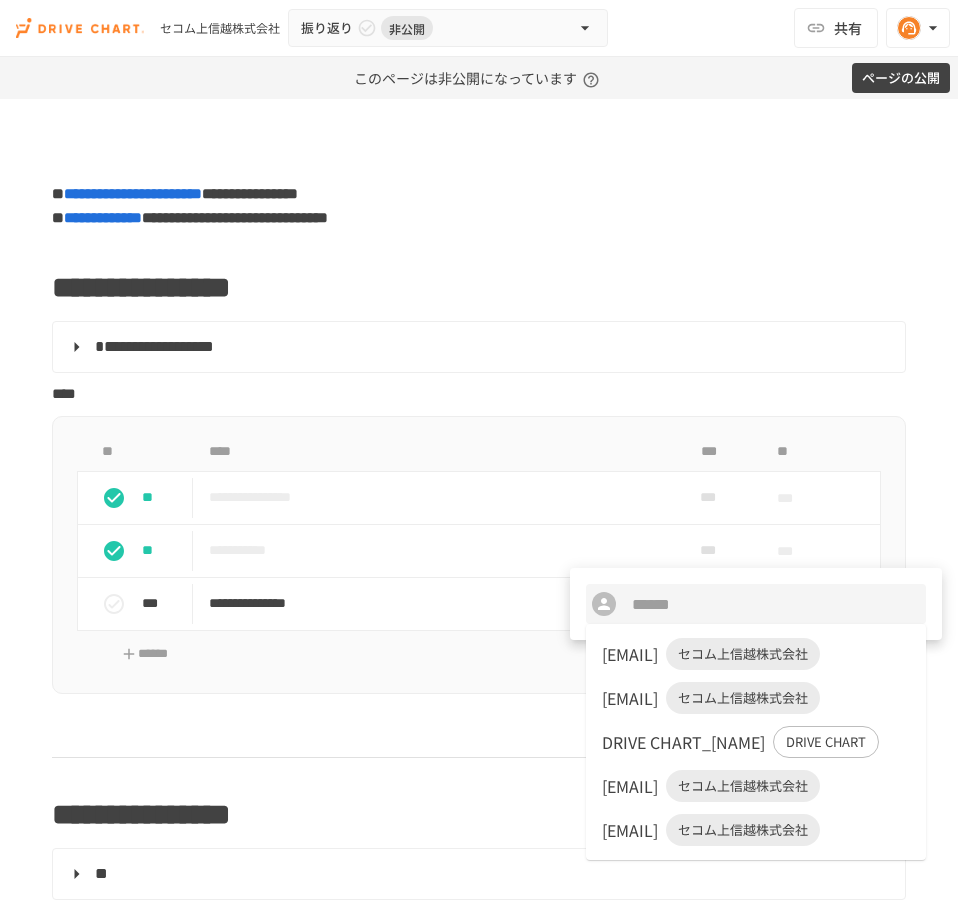 click on "セコム上信越株式会社" at bounding box center [743, 698] 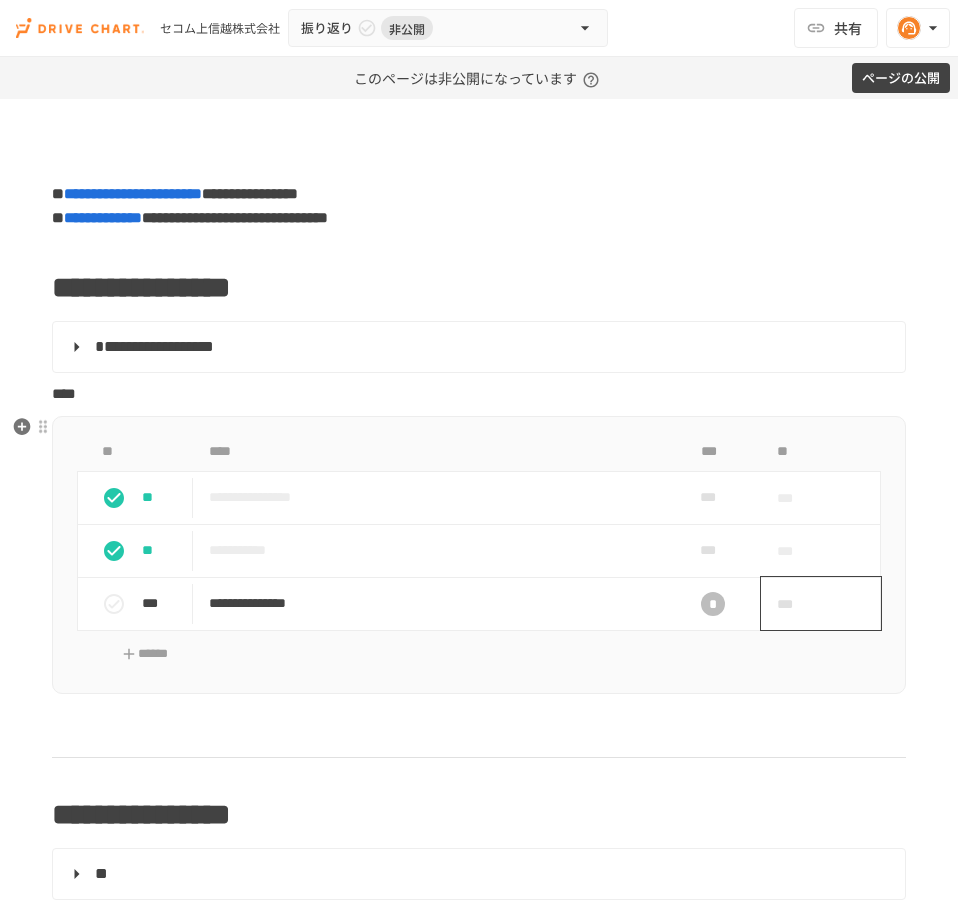 click on "***" at bounding box center (798, 604) 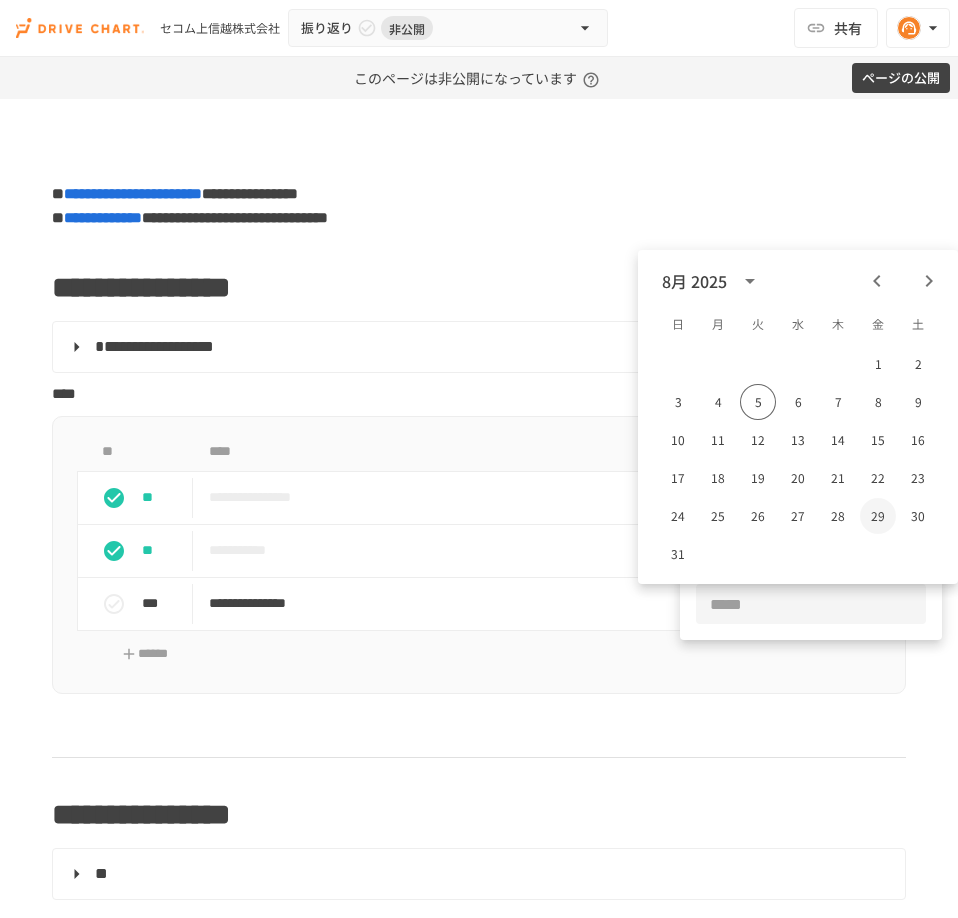 click on "29" at bounding box center [878, 516] 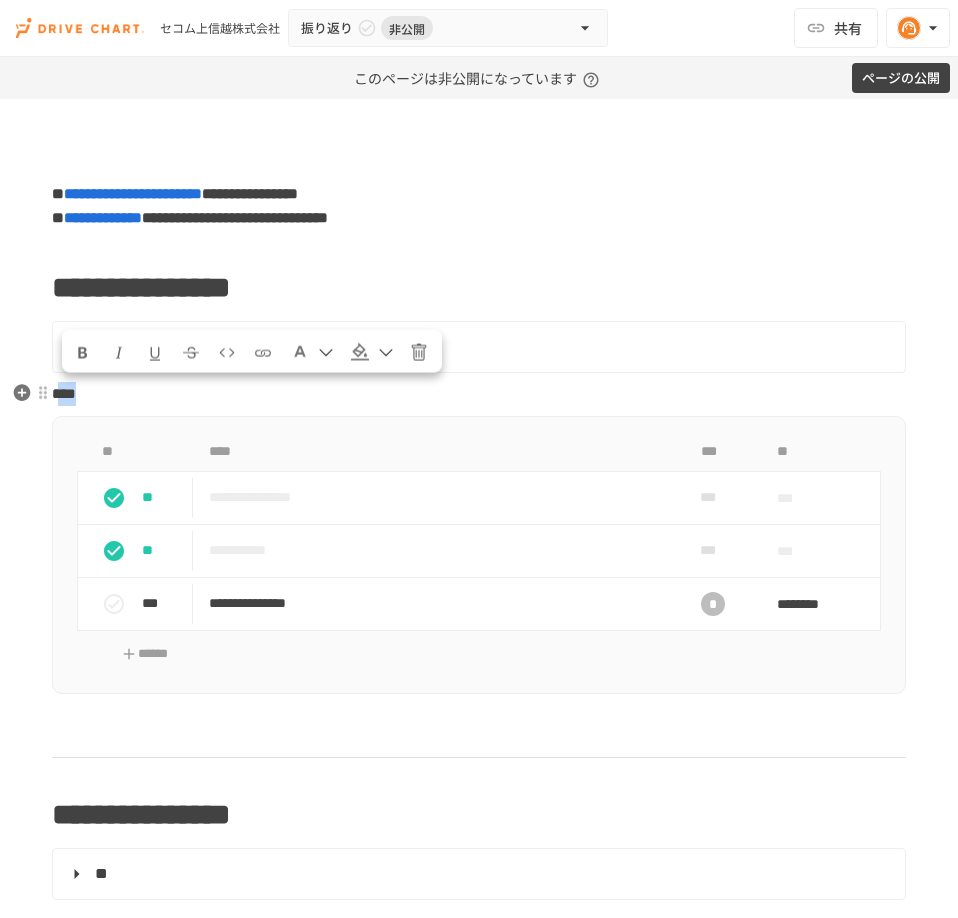 drag, startPoint x: 146, startPoint y: 408, endPoint x: 59, endPoint y: 397, distance: 87.69264 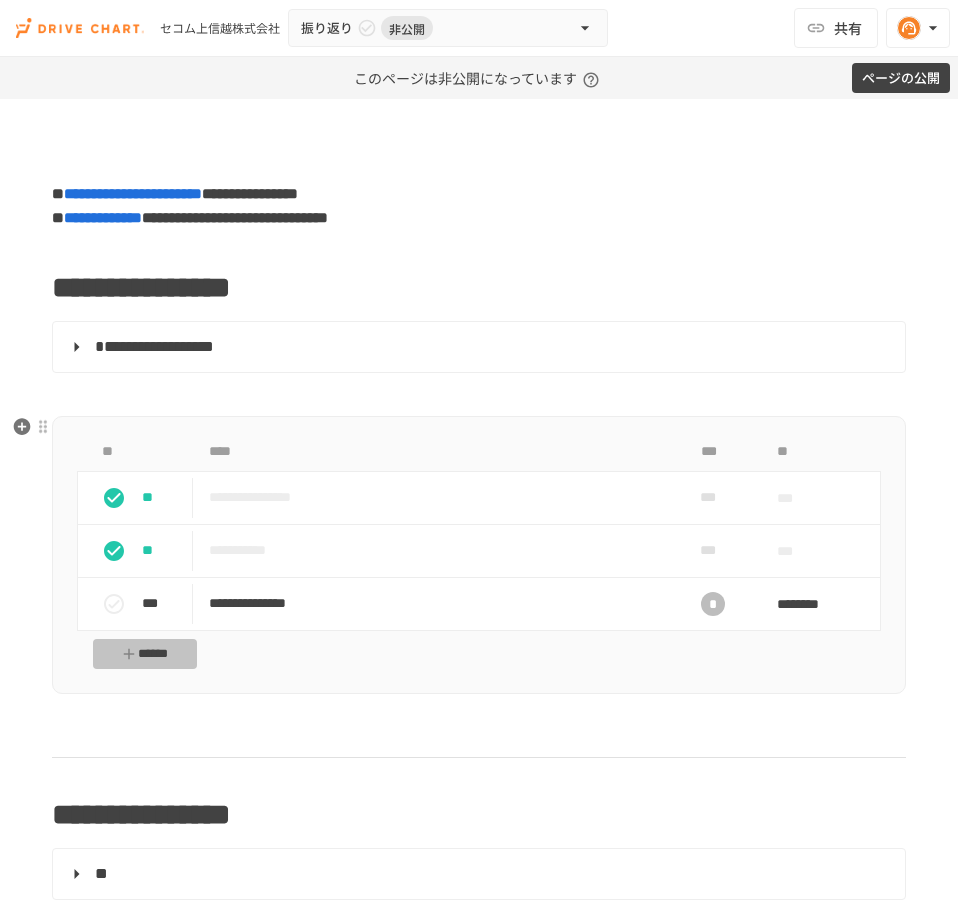 click on "******" at bounding box center (145, 654) 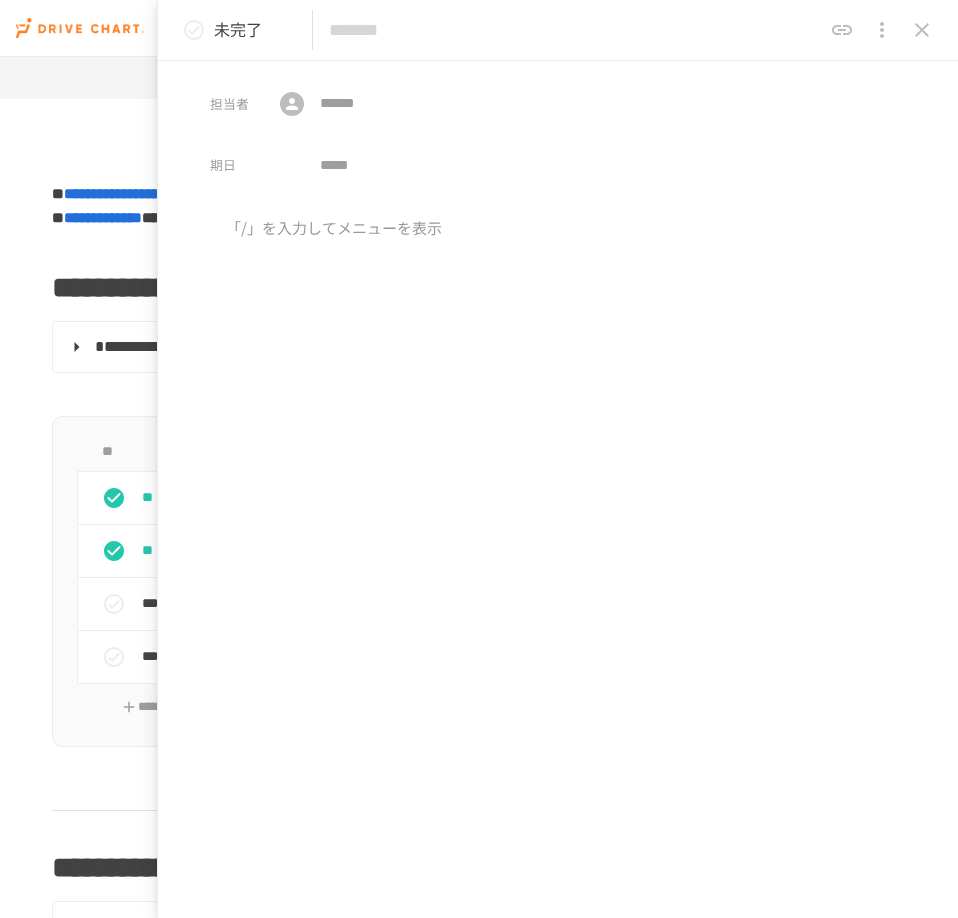 drag, startPoint x: 287, startPoint y: 657, endPoint x: 507, endPoint y: 316, distance: 405.80908 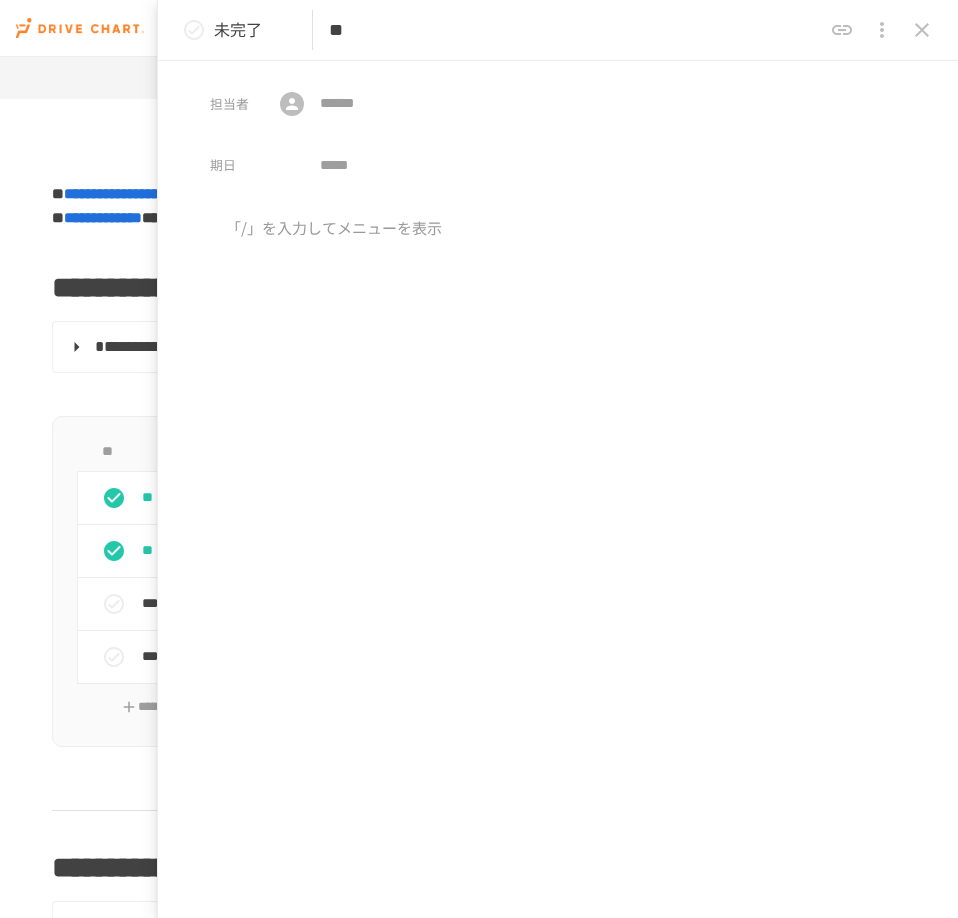 type on "*" 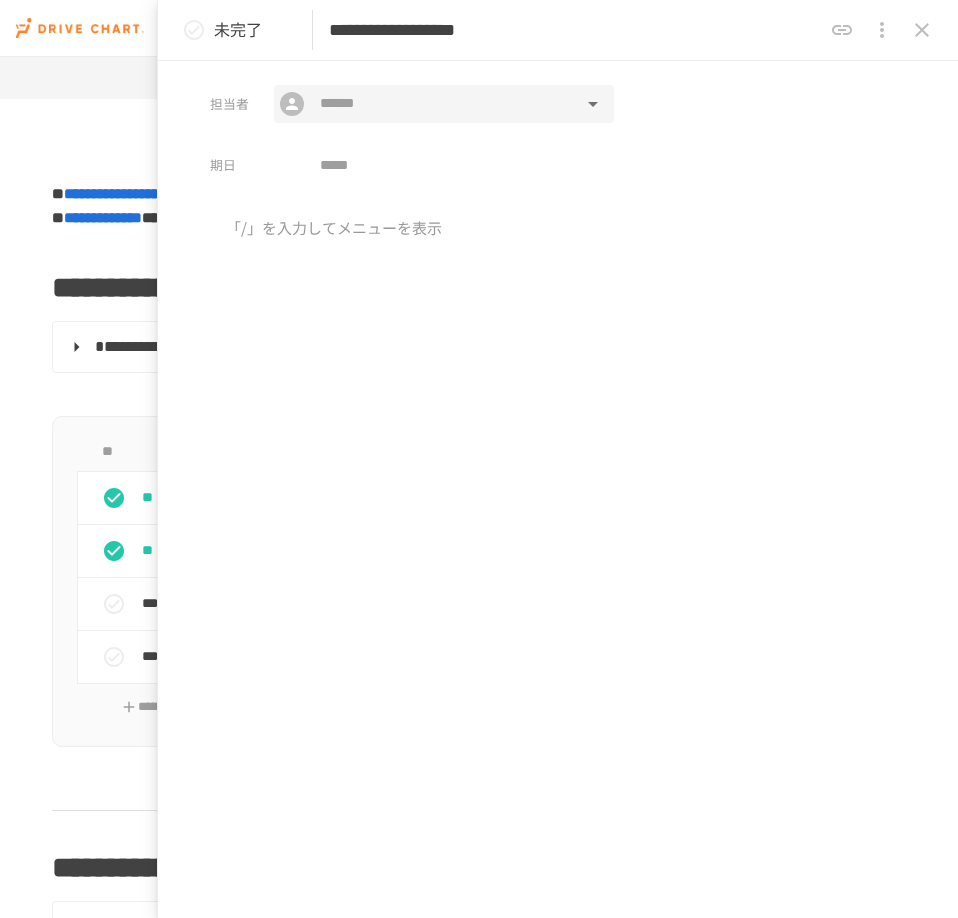 type on "**********" 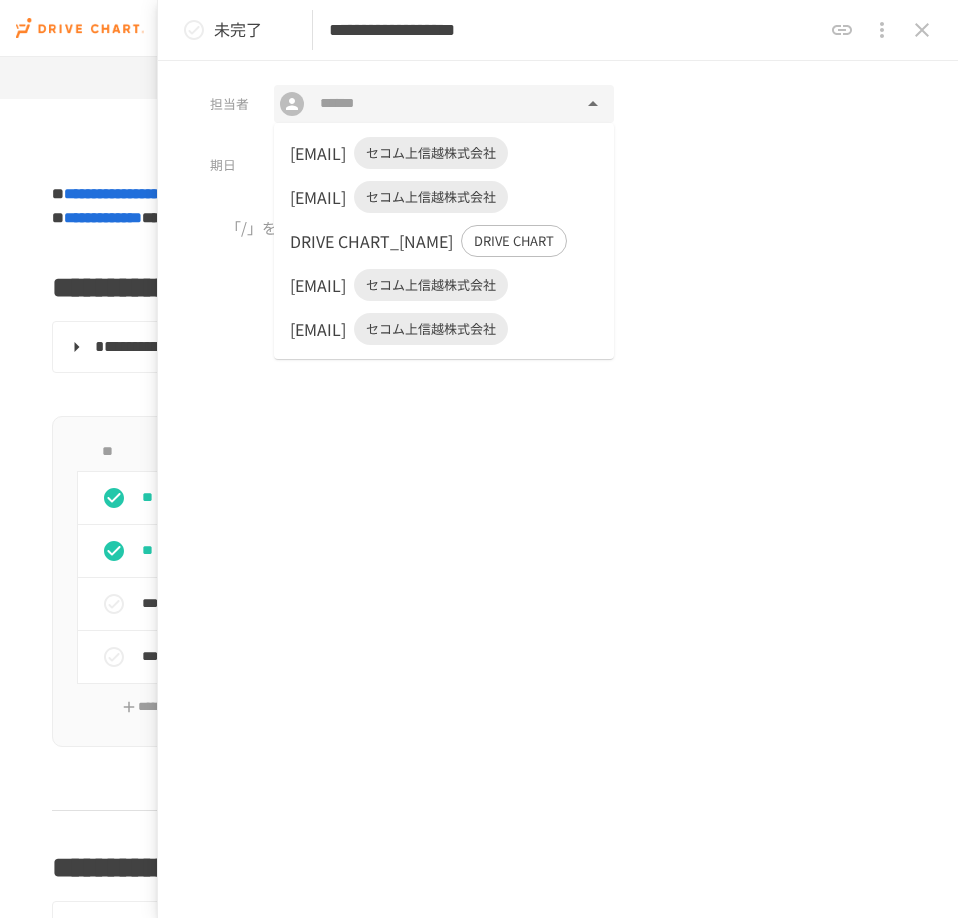 click on "セコム上信越株式会社" at bounding box center (431, 153) 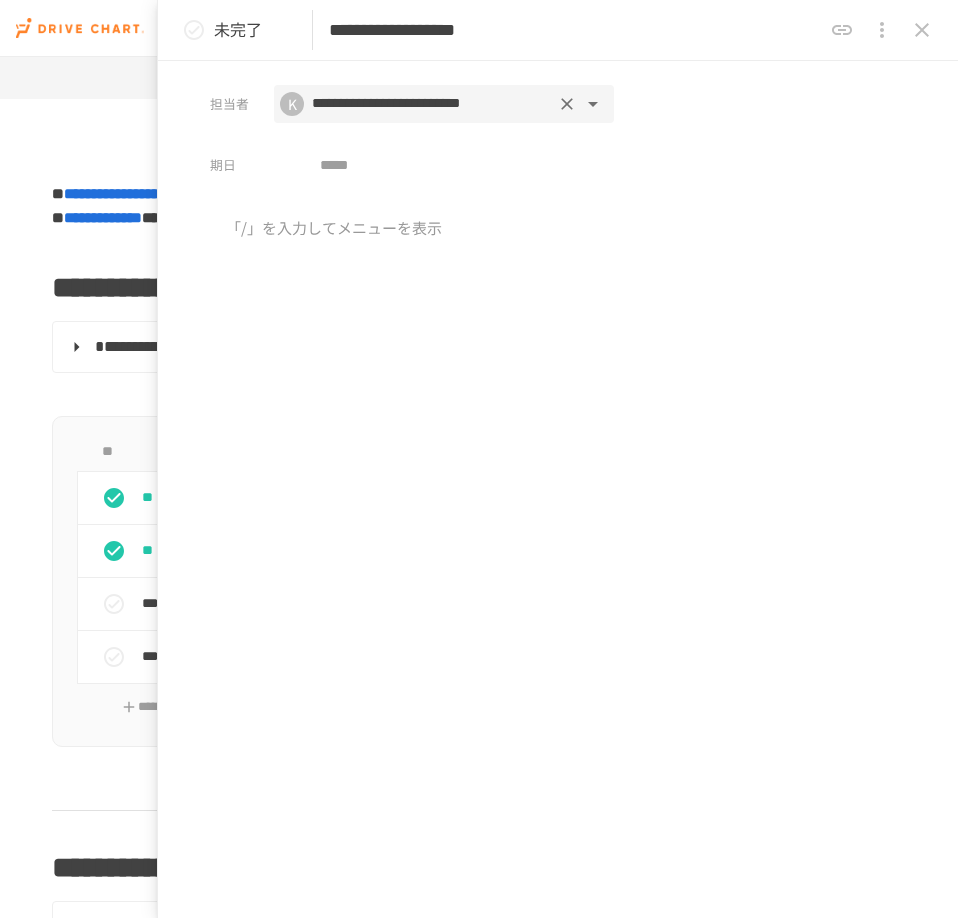 click 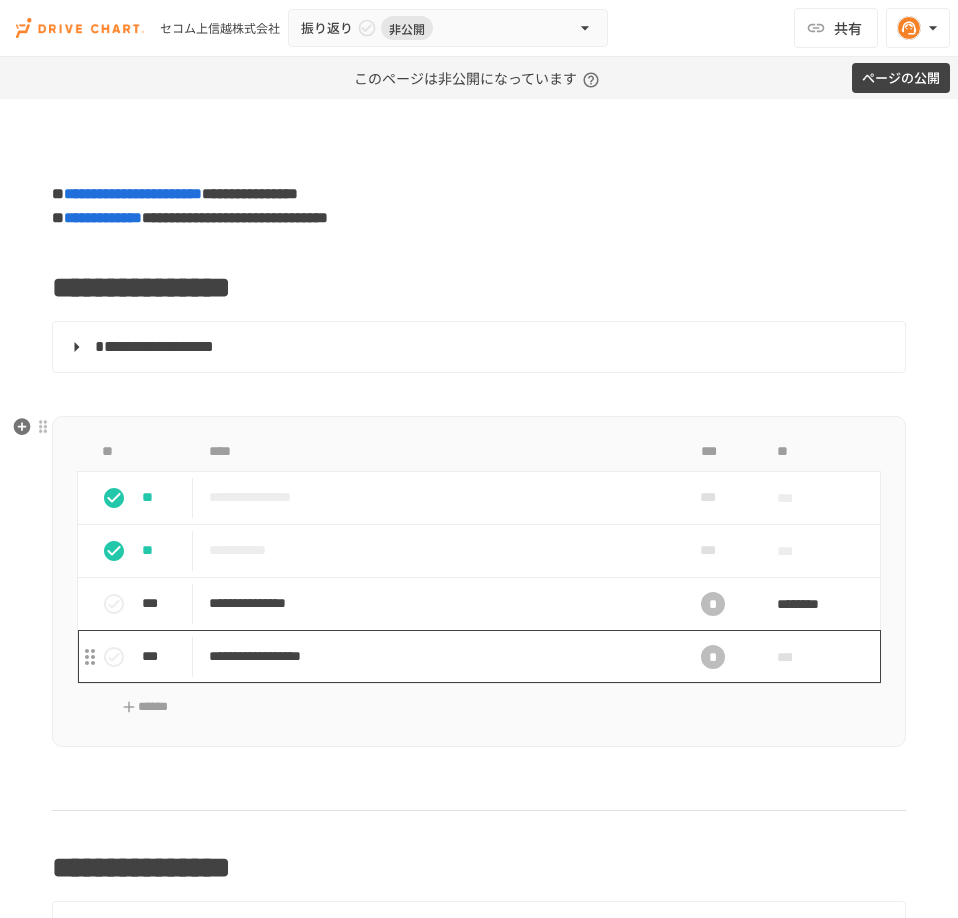 click on "**********" at bounding box center [429, 656] 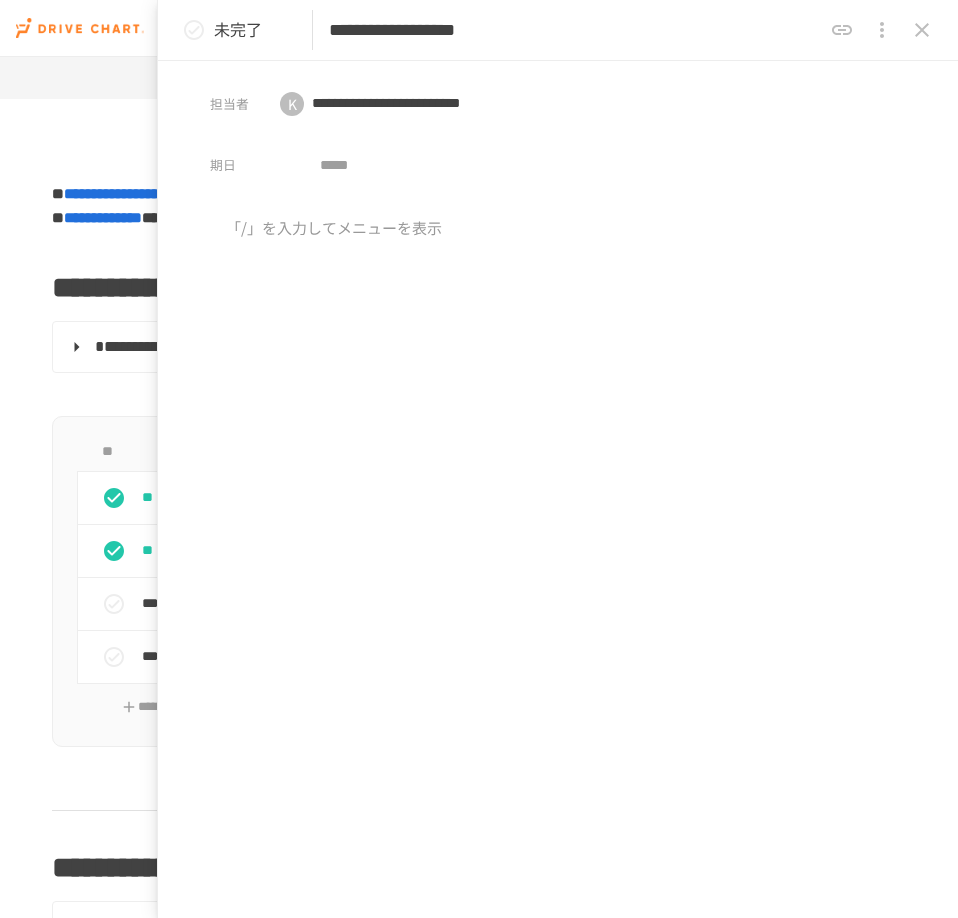 click on "**********" at bounding box center [558, 30] 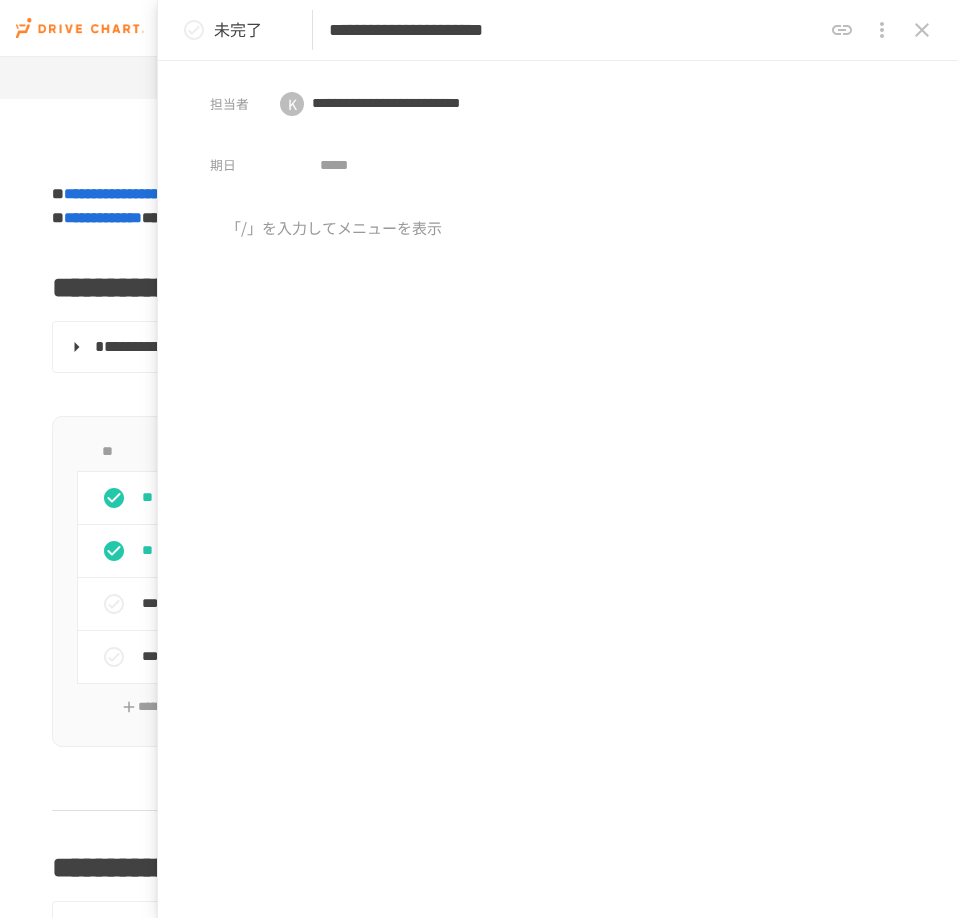 type on "**********" 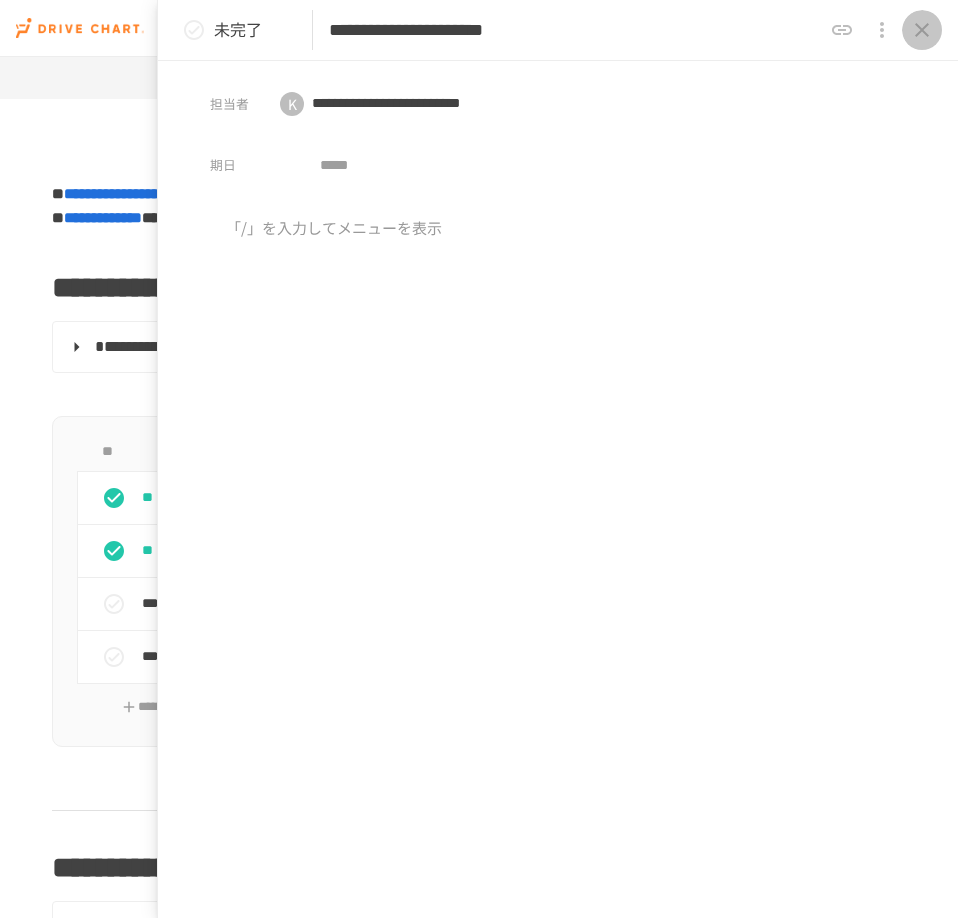 click 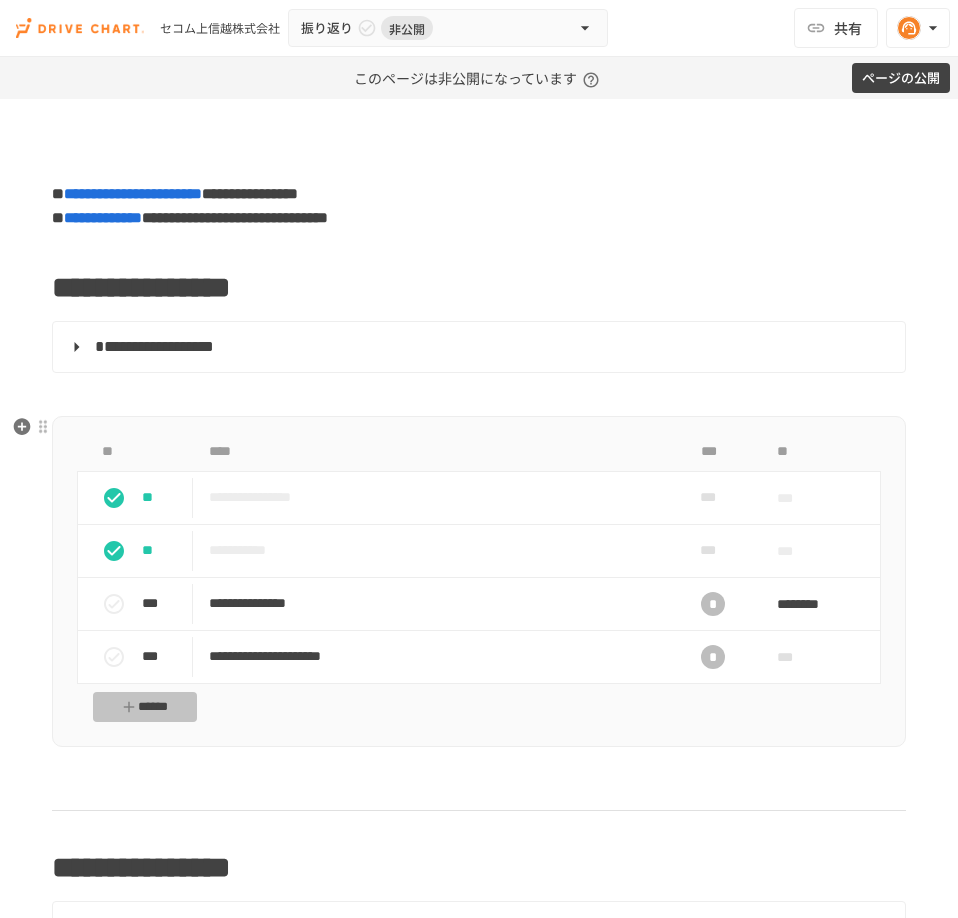click on "******" at bounding box center (145, 707) 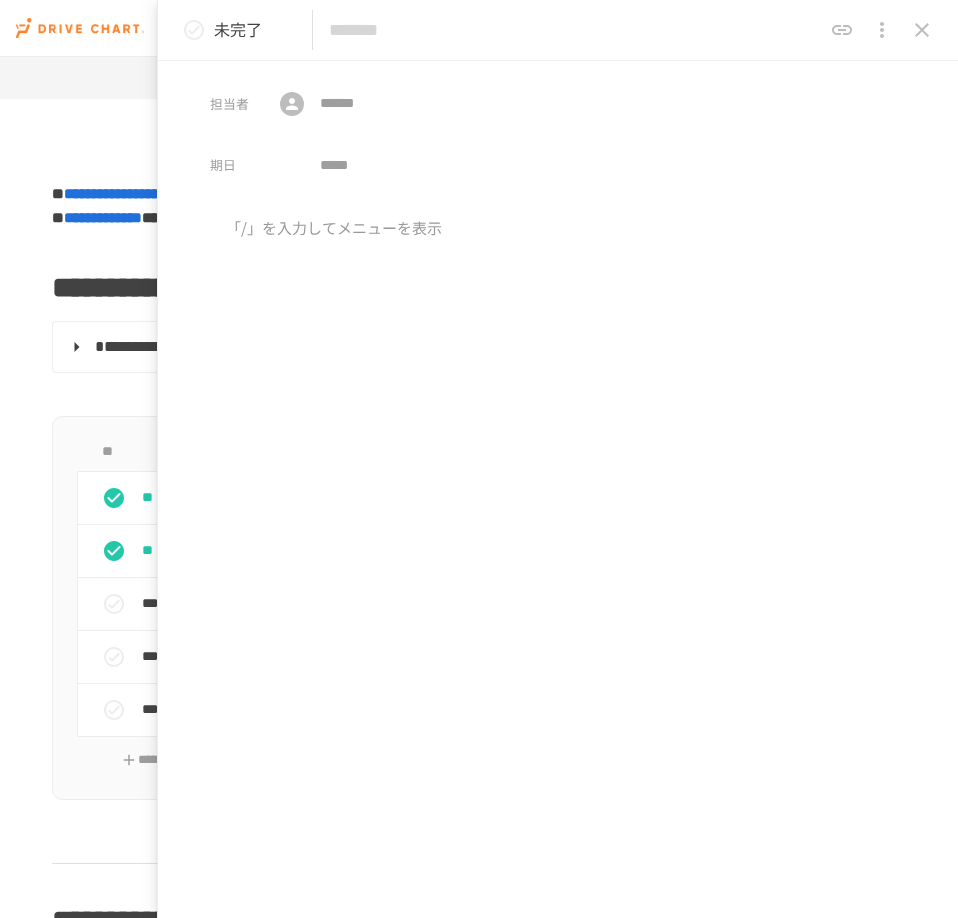 click at bounding box center (575, 30) 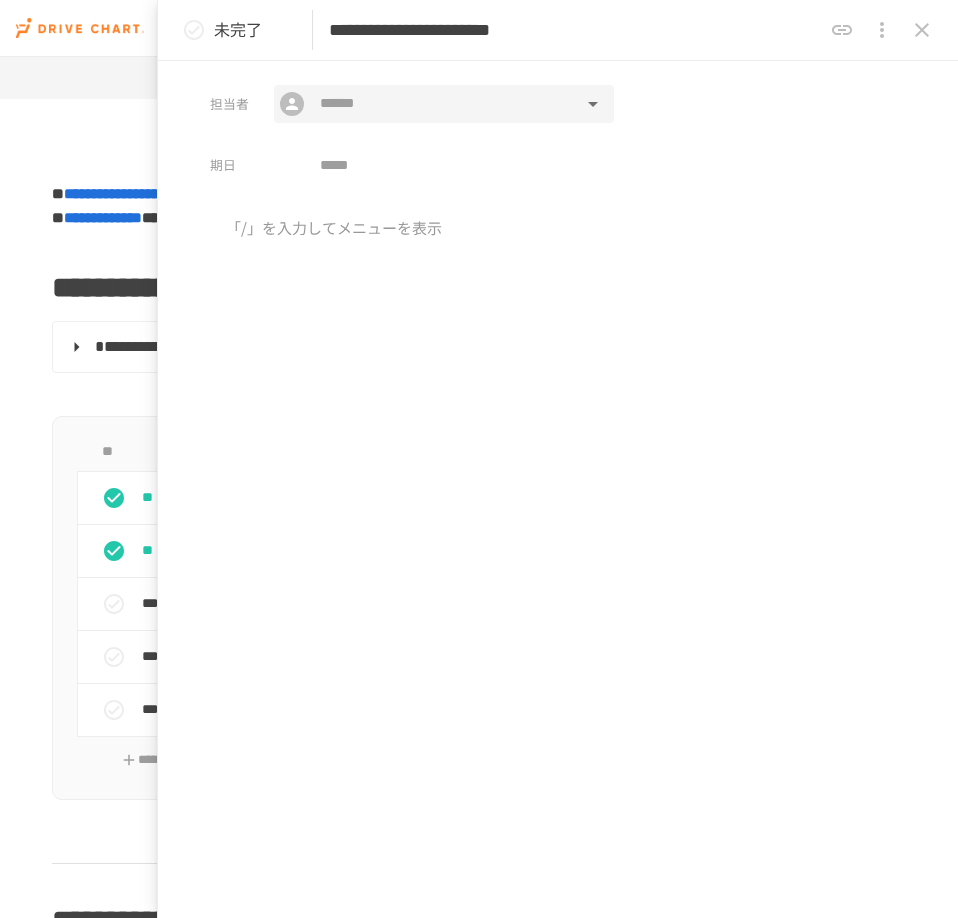 type on "**********" 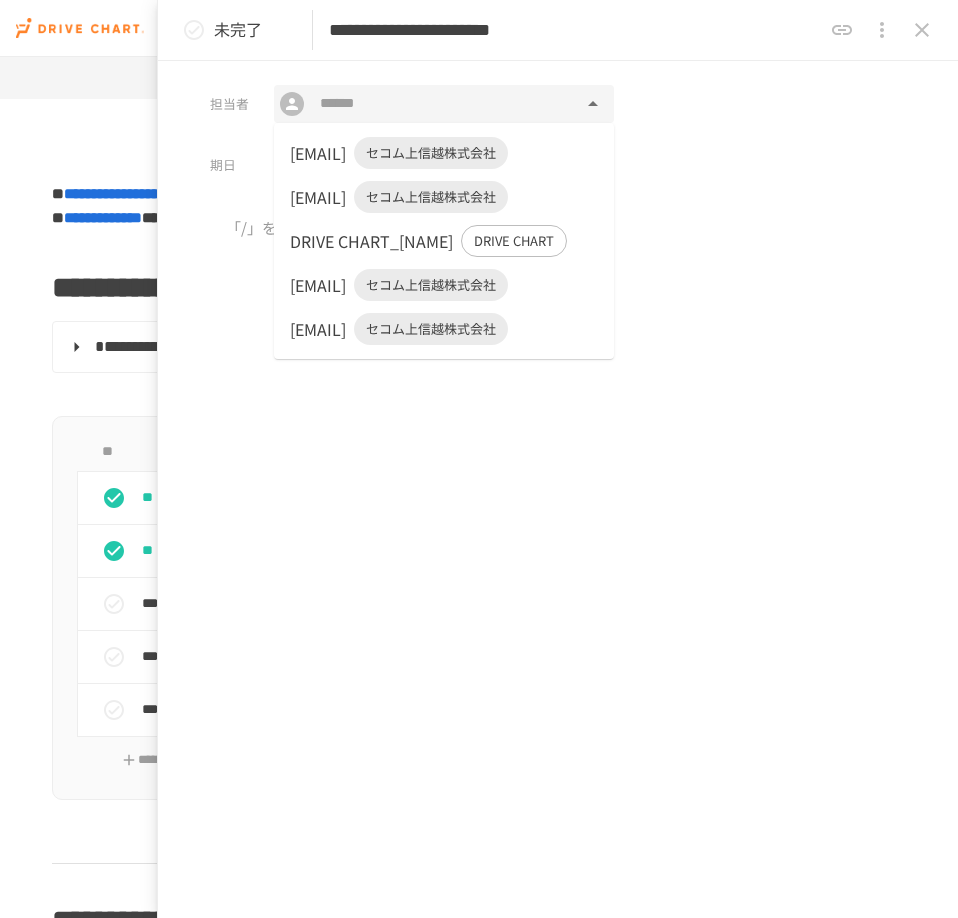 click at bounding box center [443, 104] 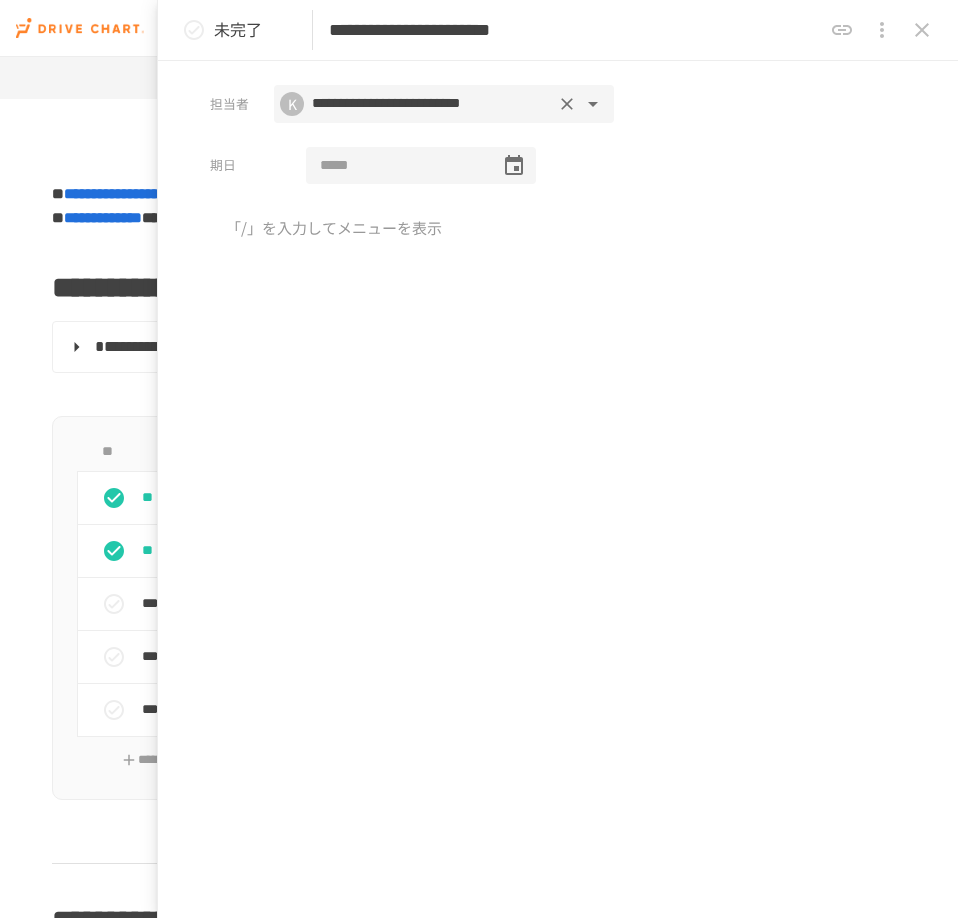 click on "​" at bounding box center (421, 166) 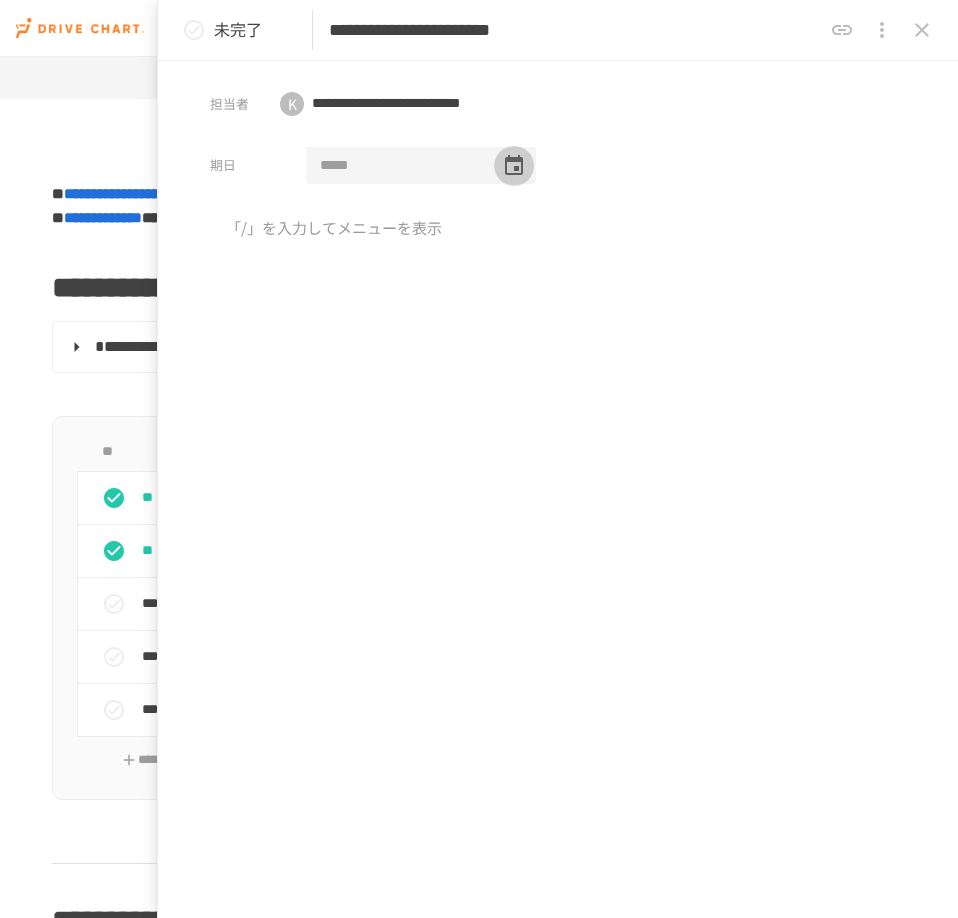 click 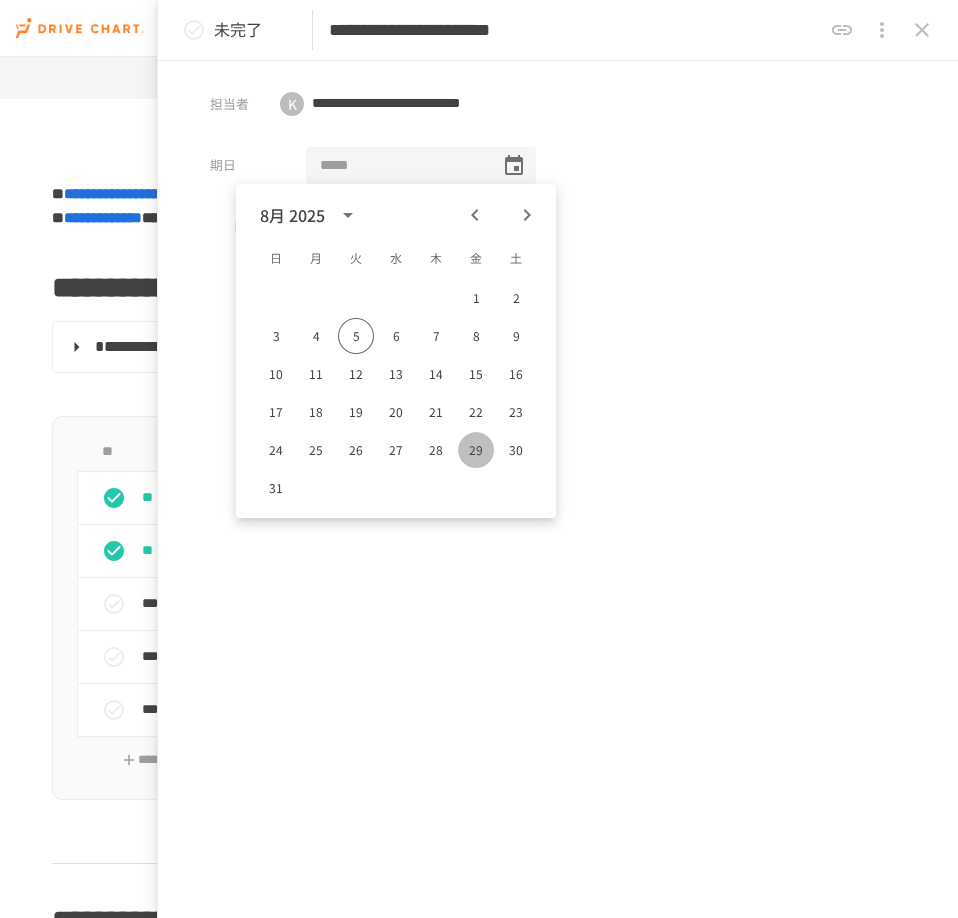 click on "29" at bounding box center [476, 450] 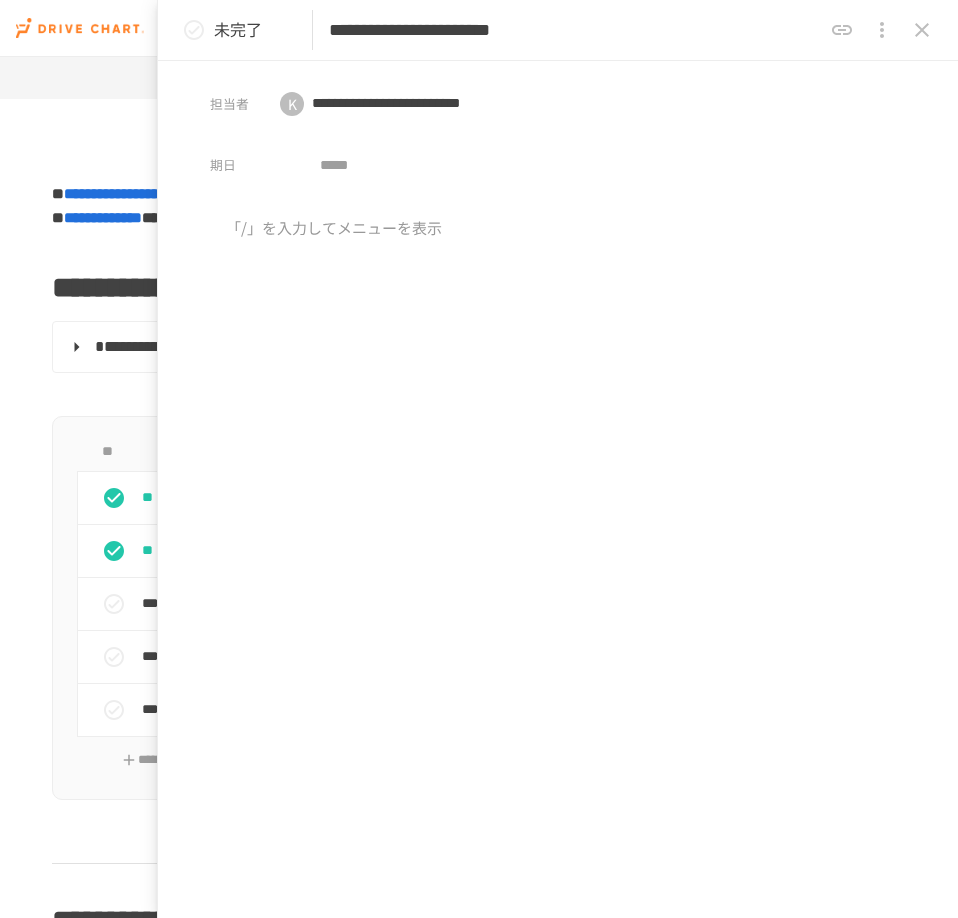 type on "**********" 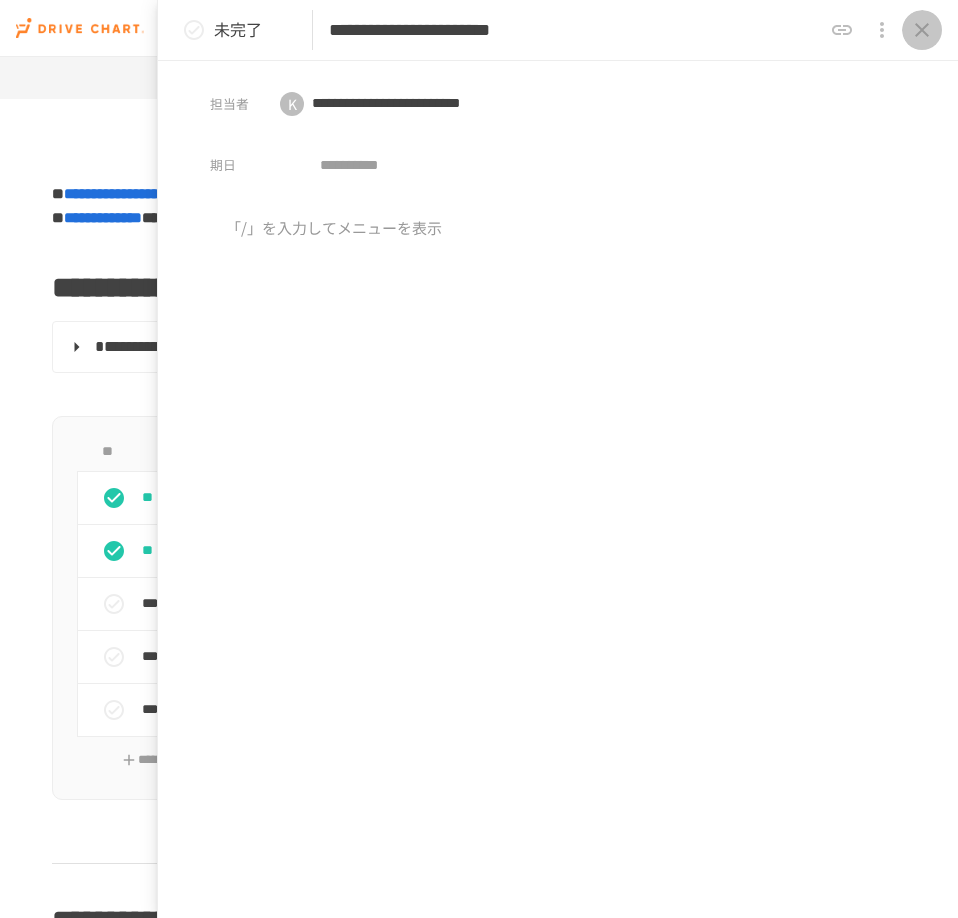 click 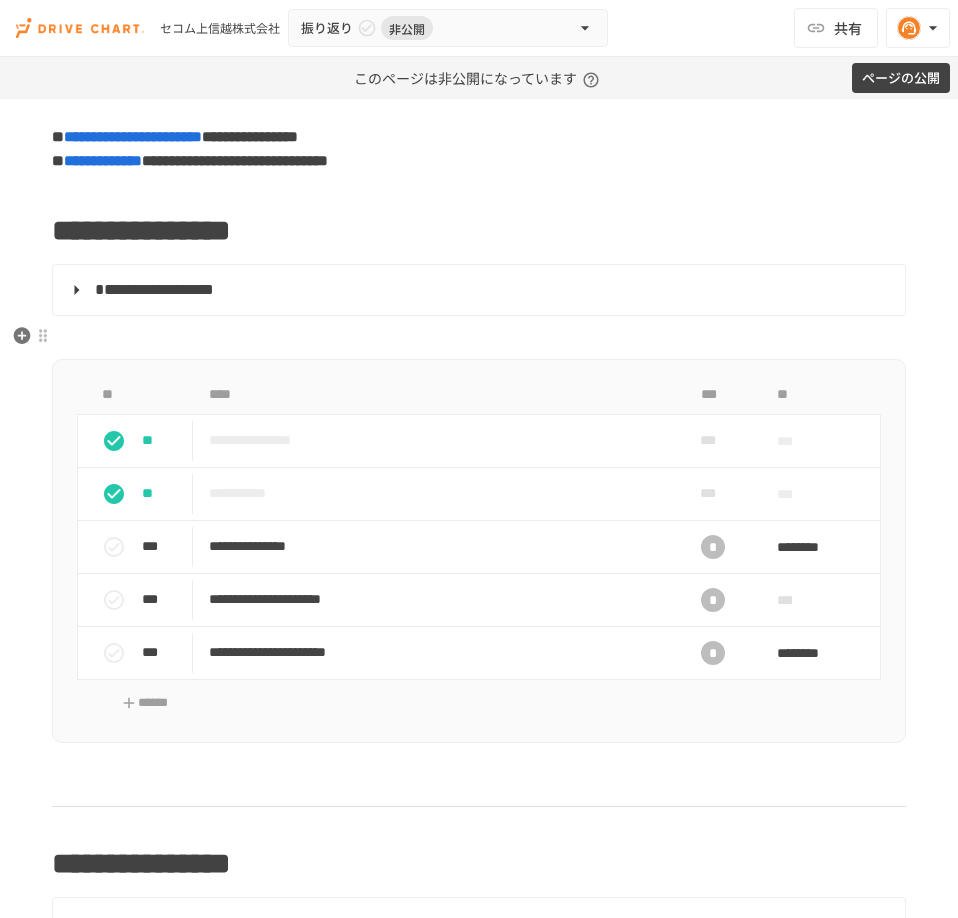 scroll, scrollTop: 0, scrollLeft: 0, axis: both 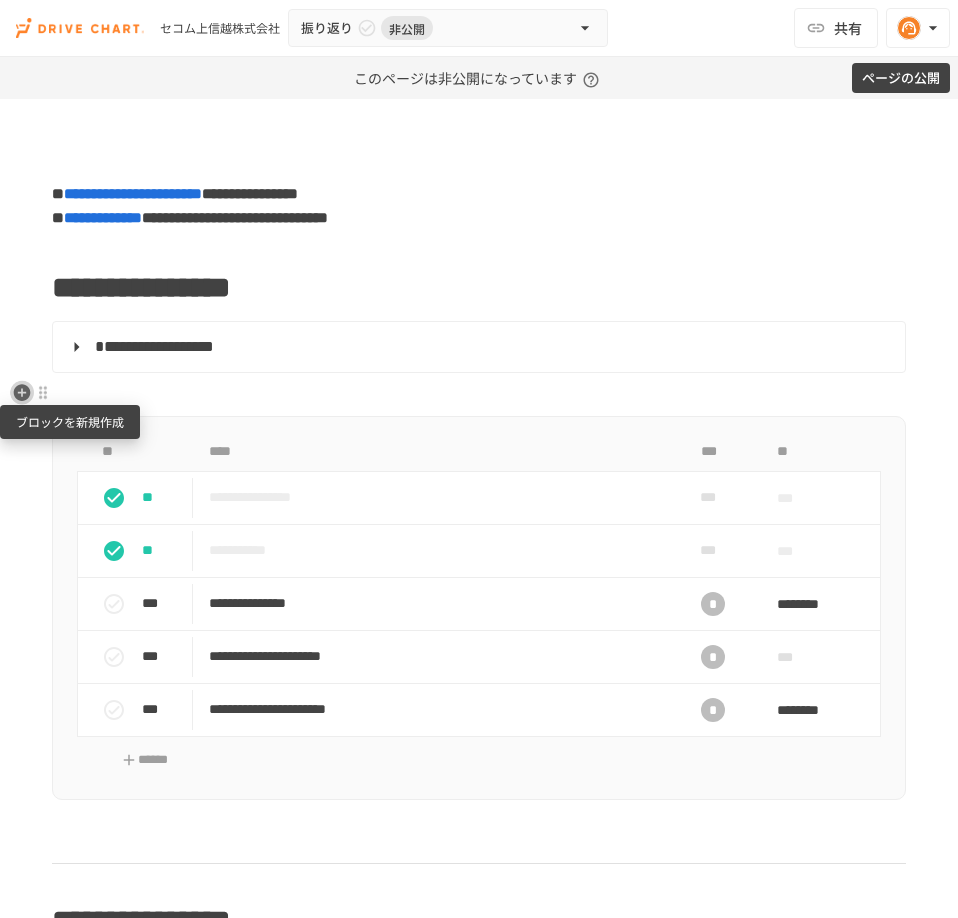 click 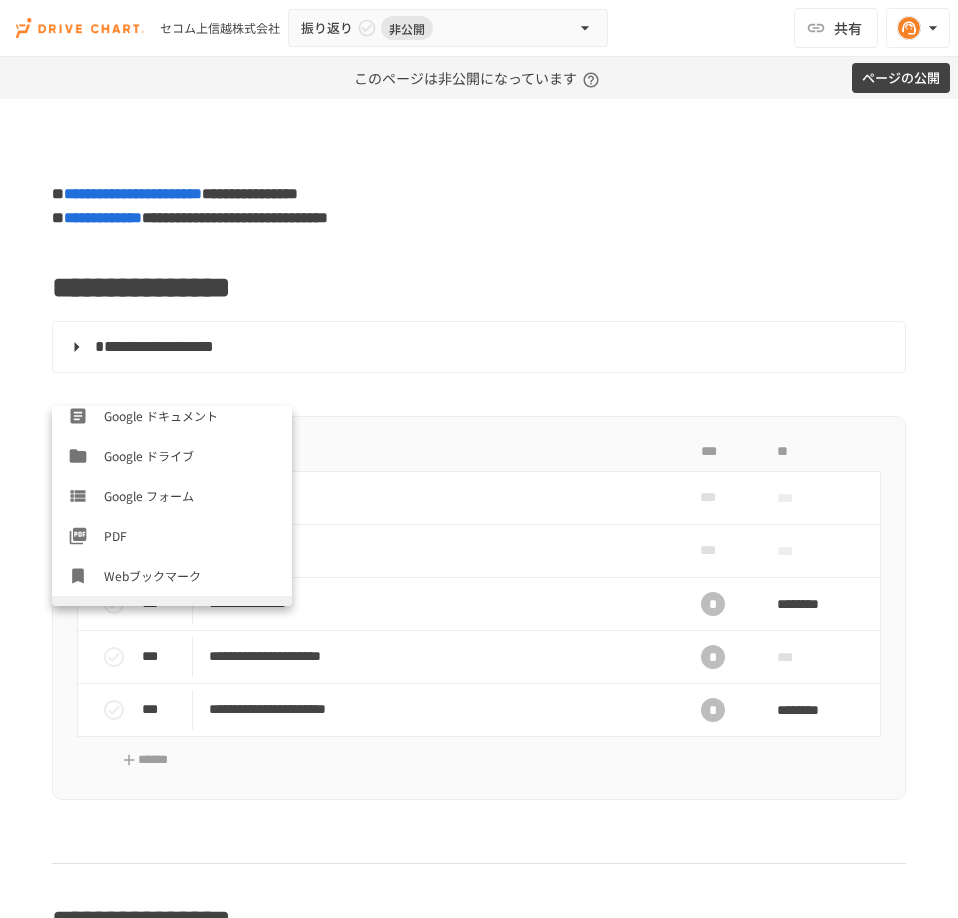 scroll, scrollTop: 680, scrollLeft: 0, axis: vertical 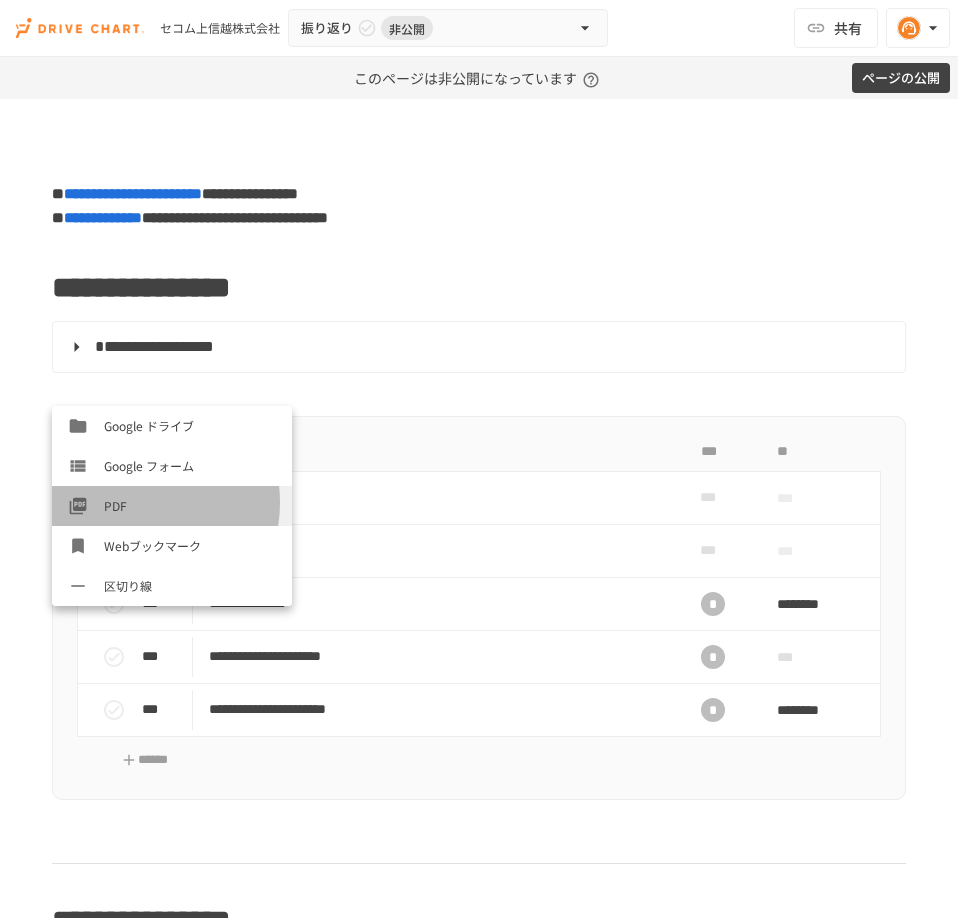 click on "PDF" at bounding box center (190, 505) 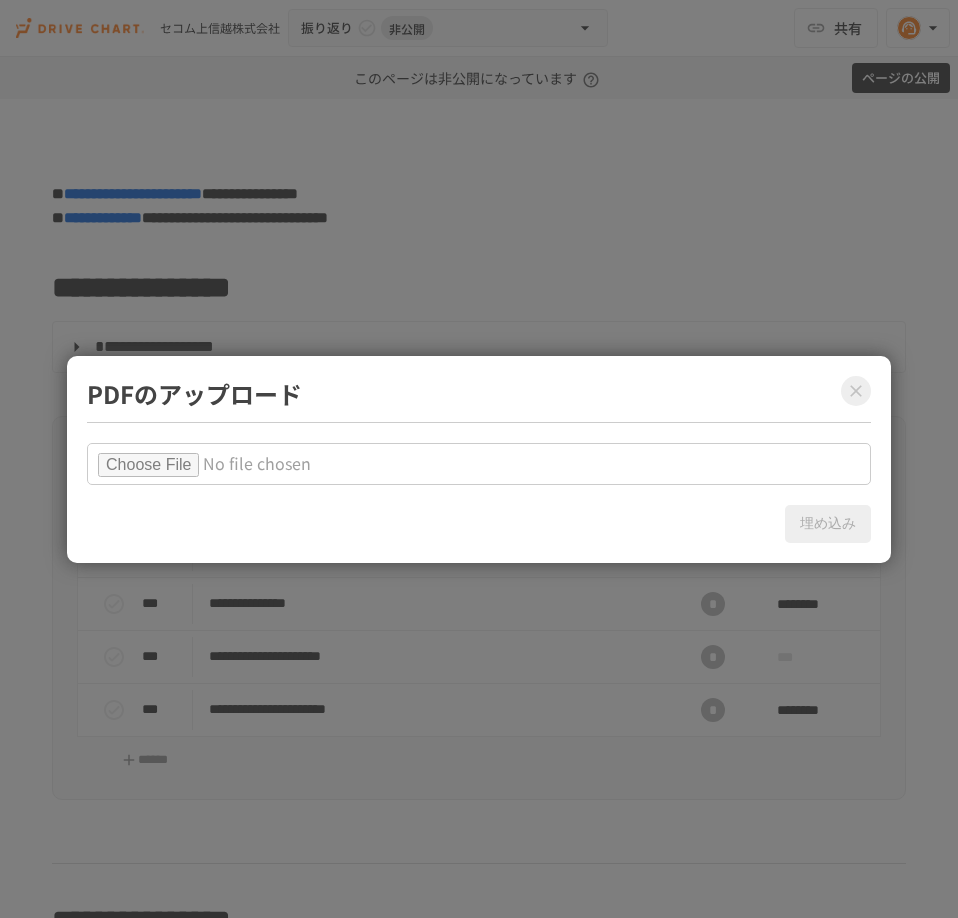 click at bounding box center (479, 464) 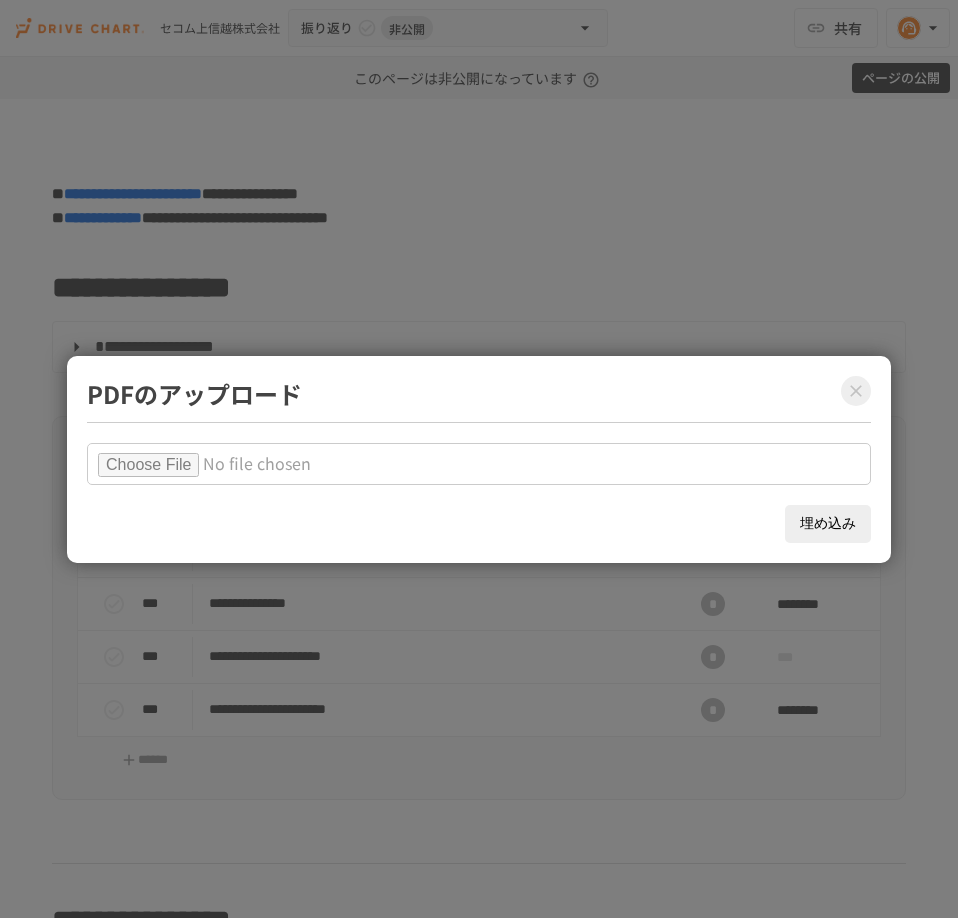 click on "埋め込み" at bounding box center [828, 524] 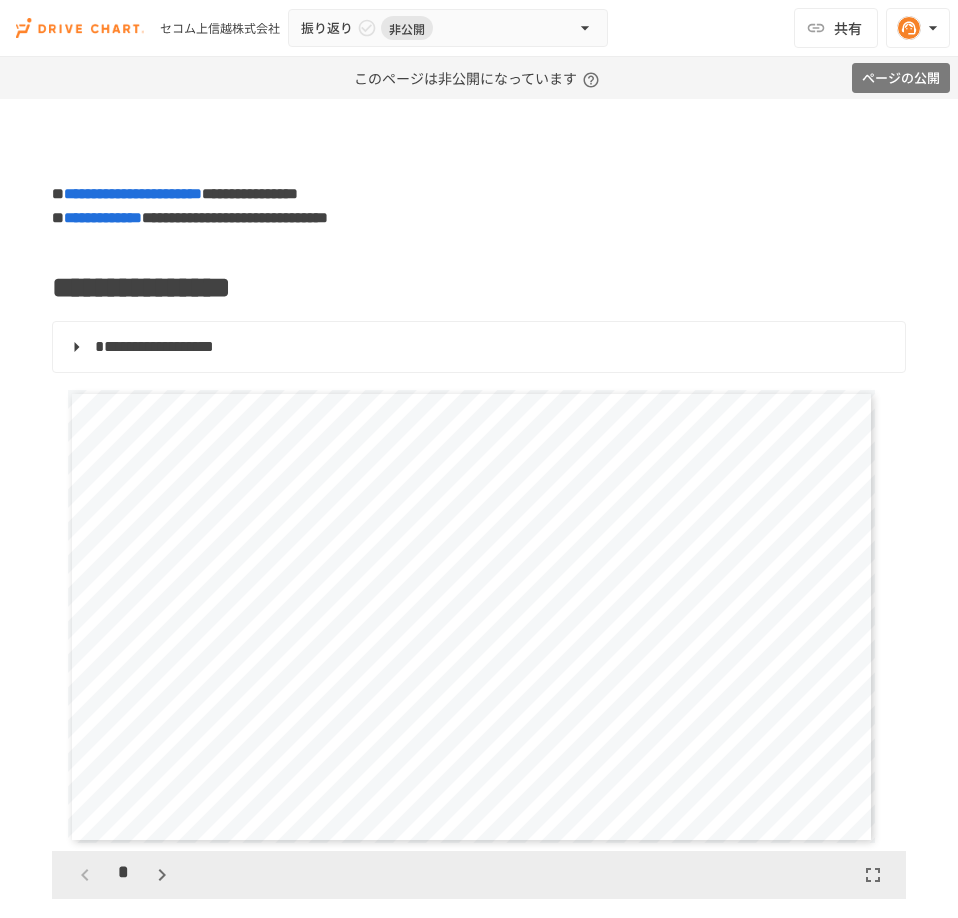 click on "ページの公開" at bounding box center (901, 78) 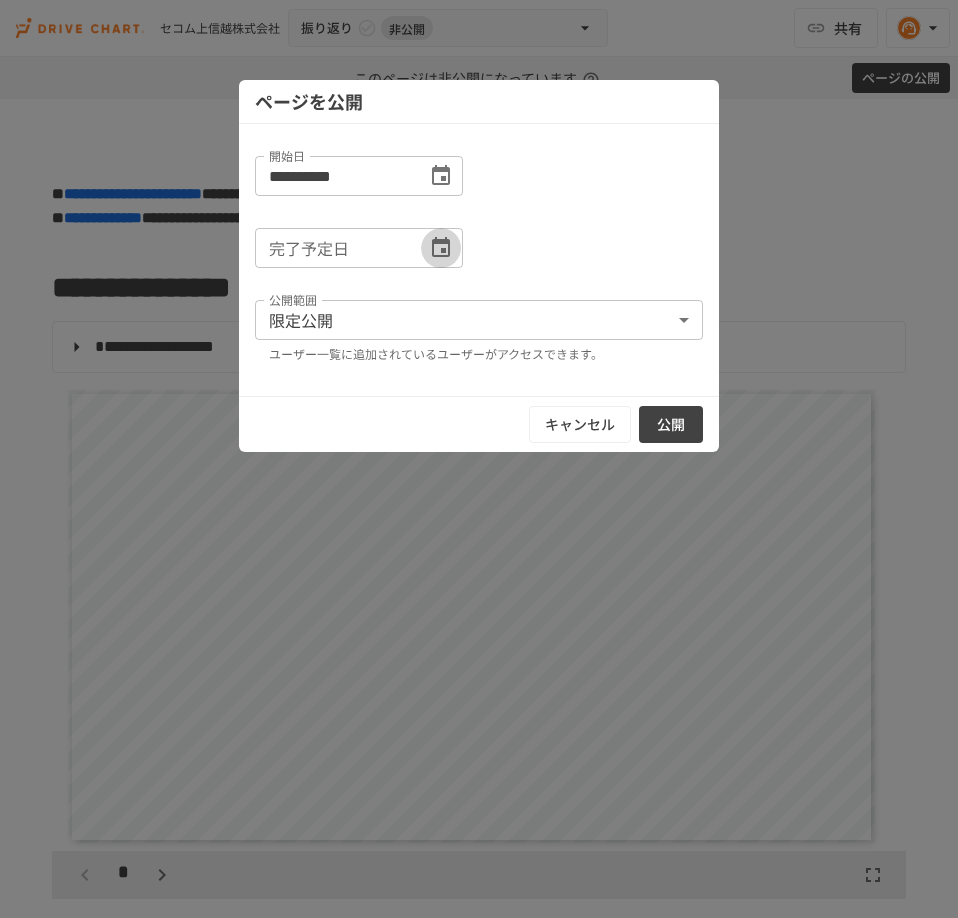 click at bounding box center [441, 248] 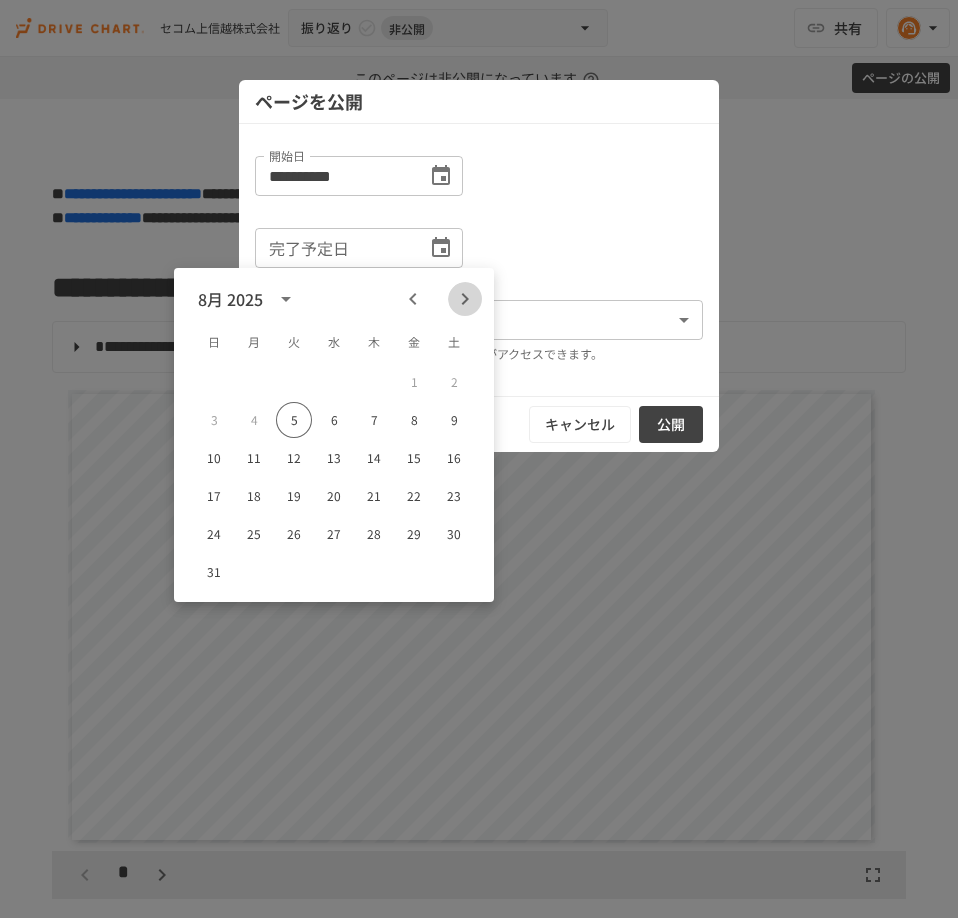 click 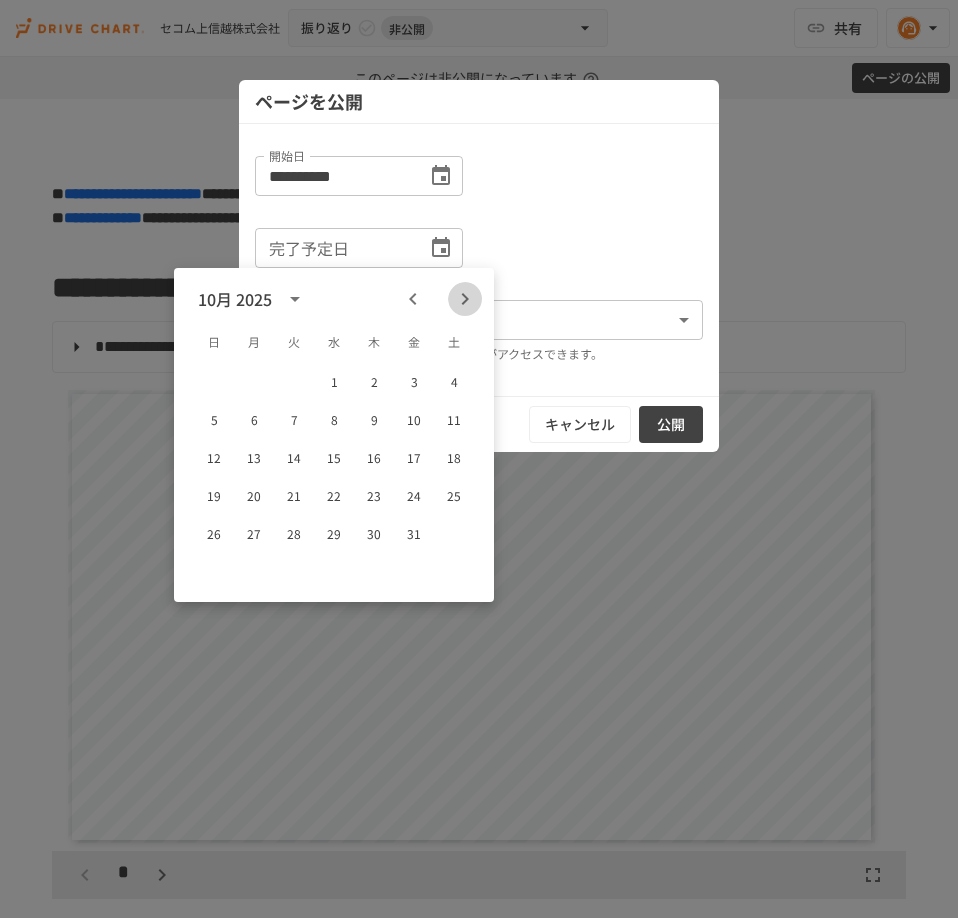 click 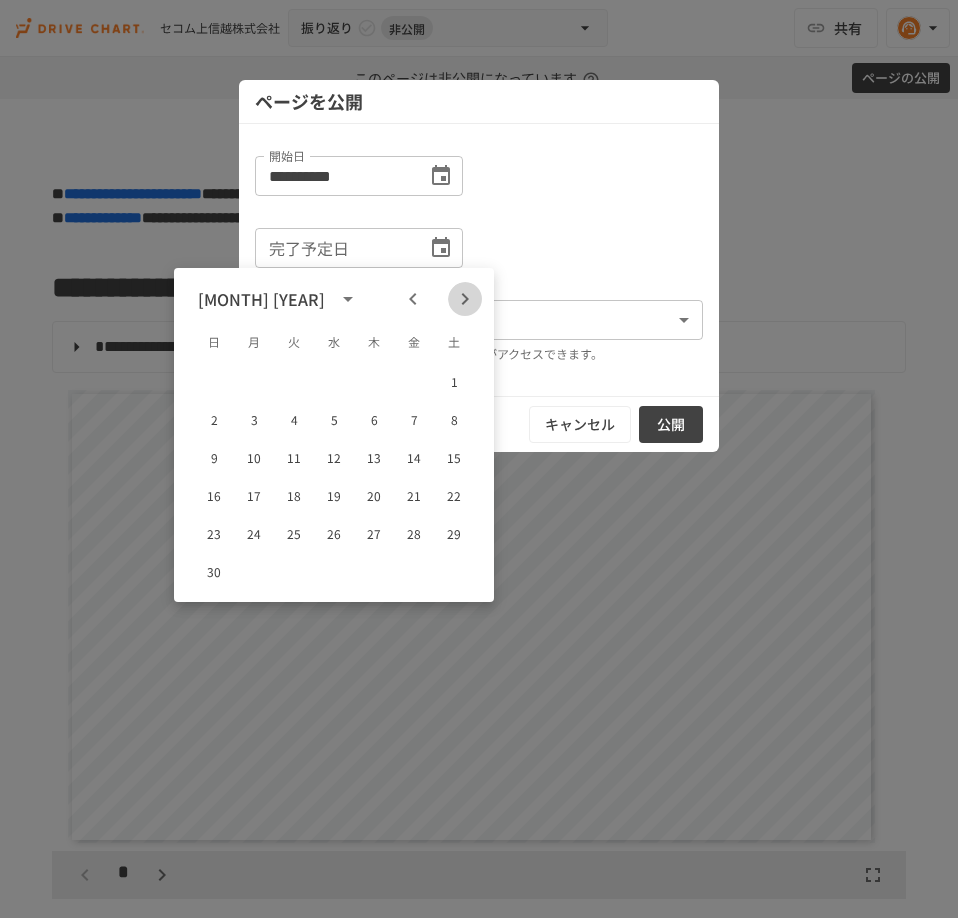 click 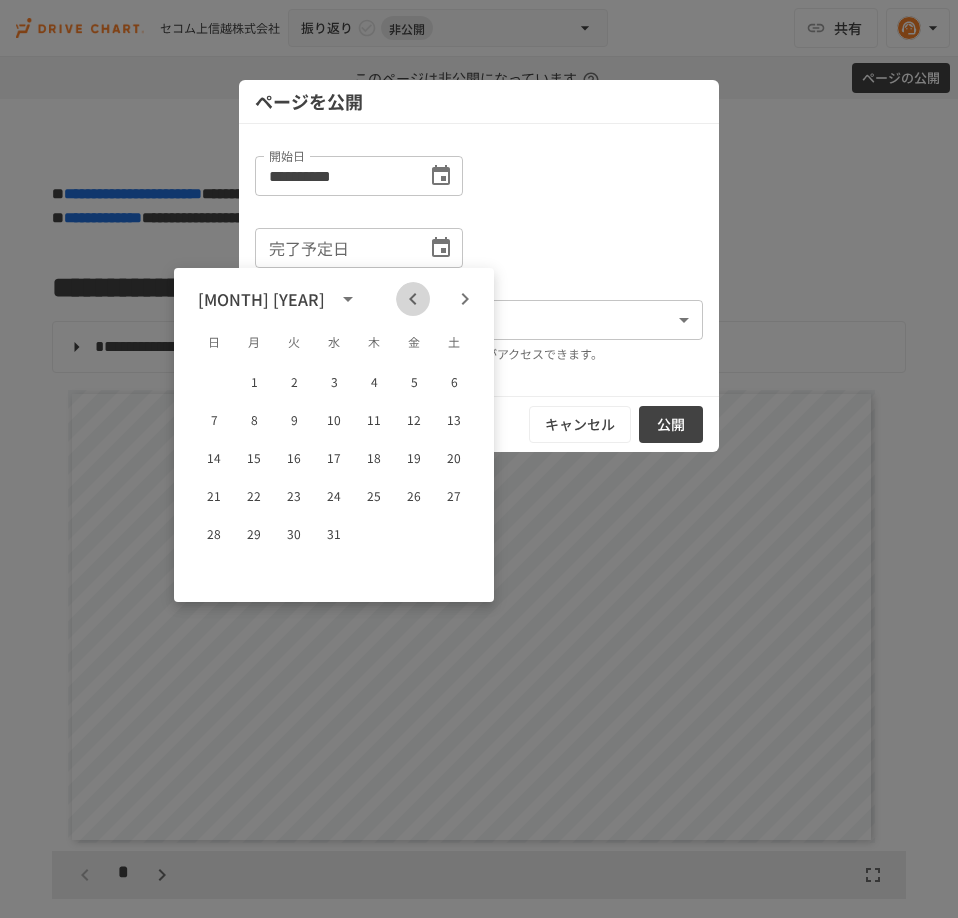 click 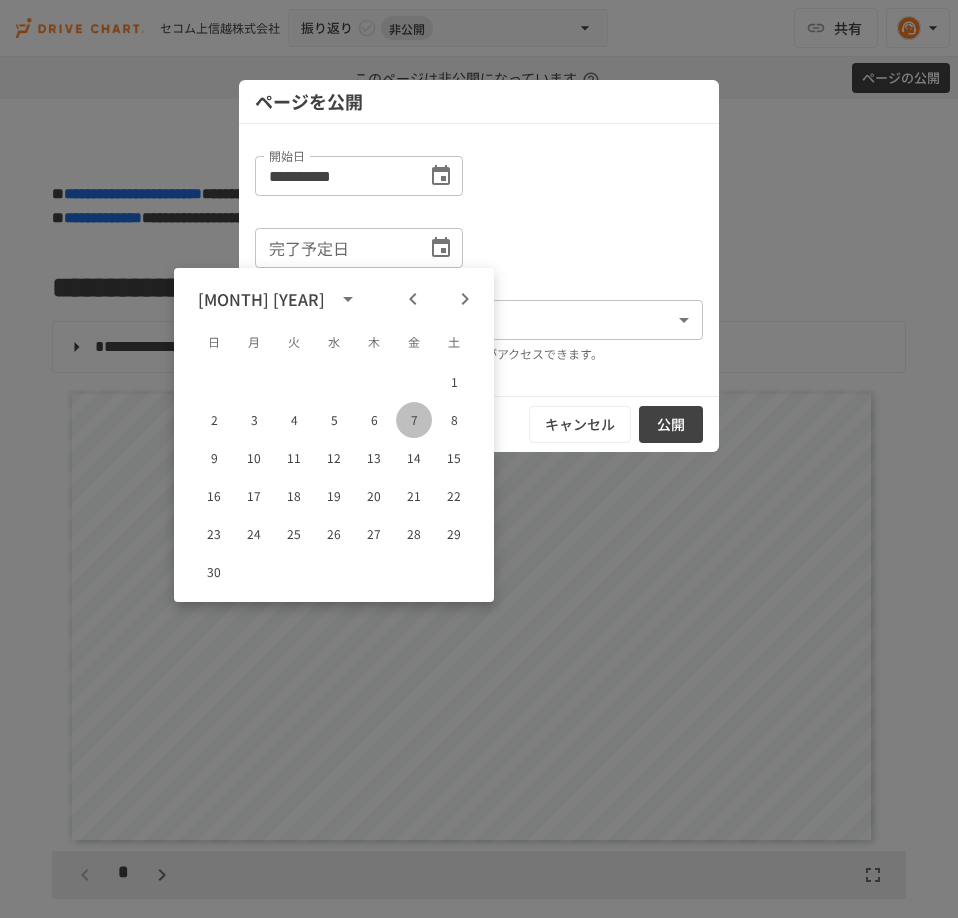 click on "7" at bounding box center [414, 420] 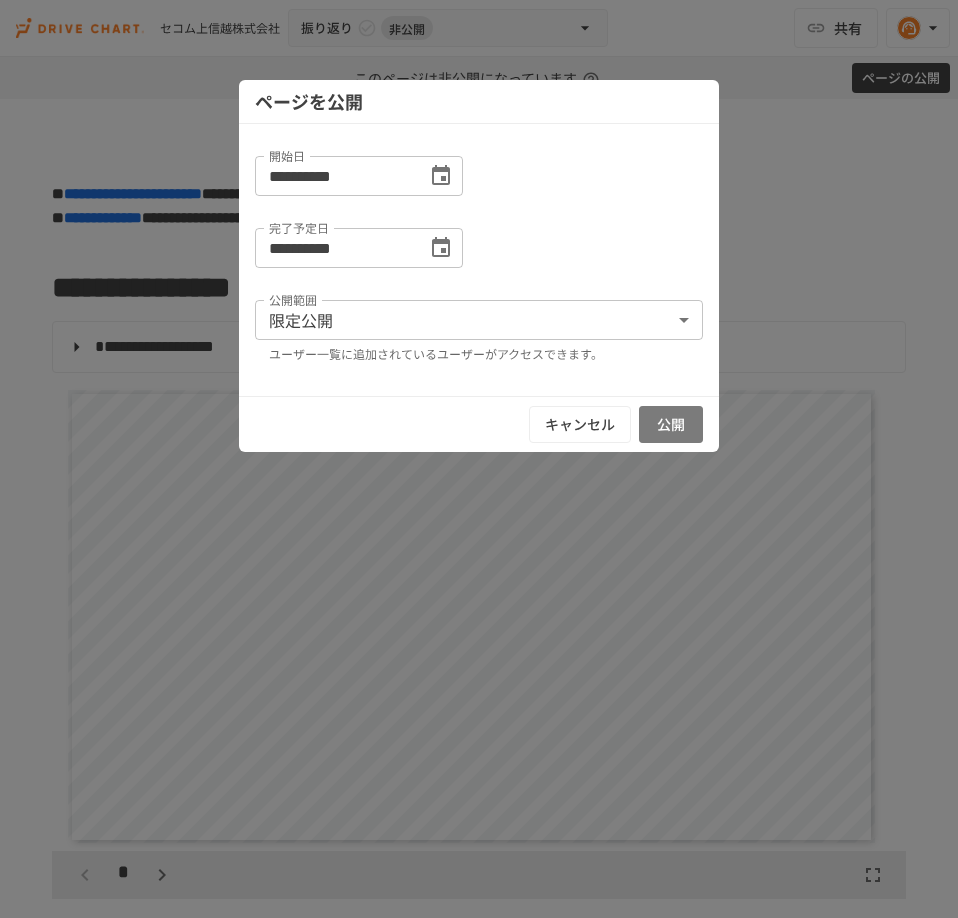 click on "公開" at bounding box center (671, 424) 